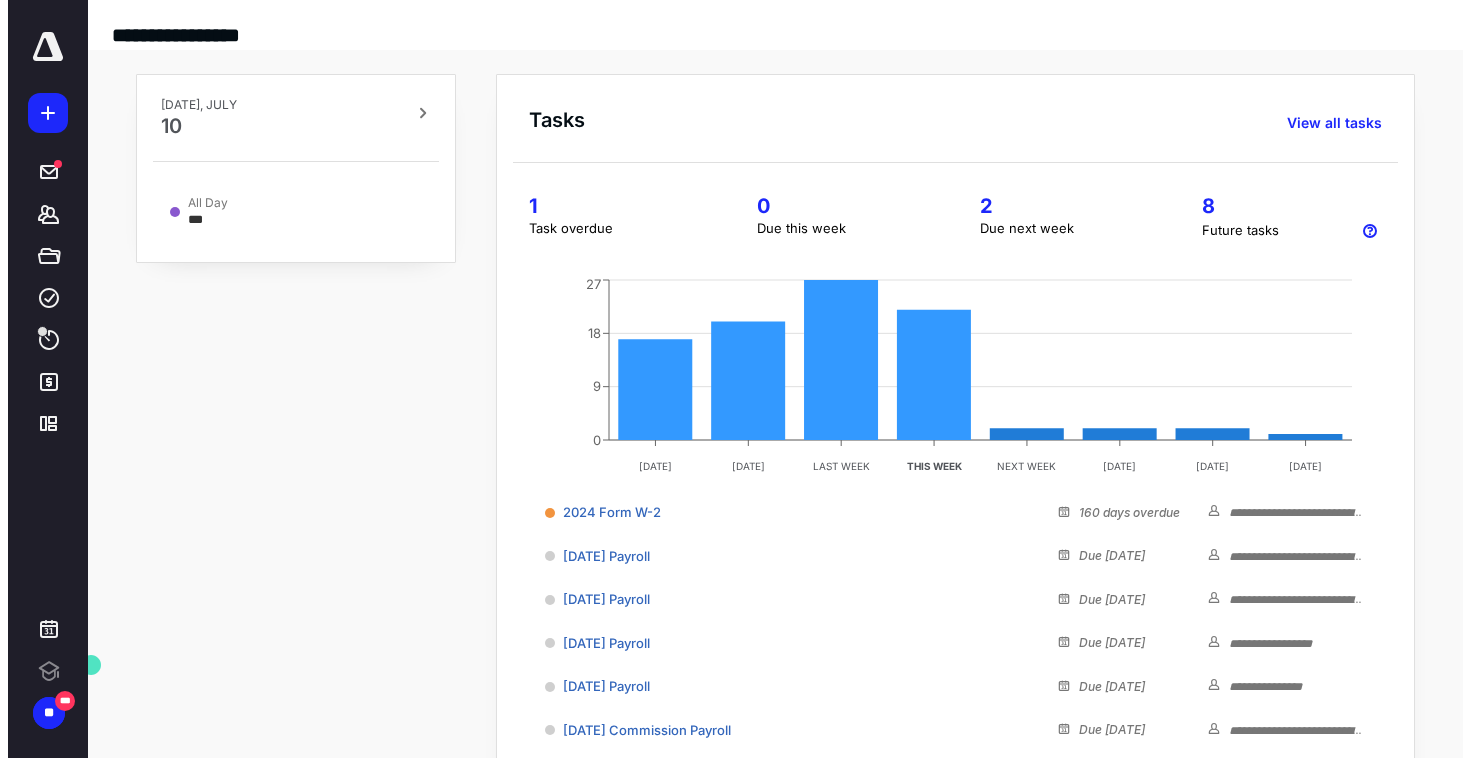 scroll, scrollTop: 0, scrollLeft: 0, axis: both 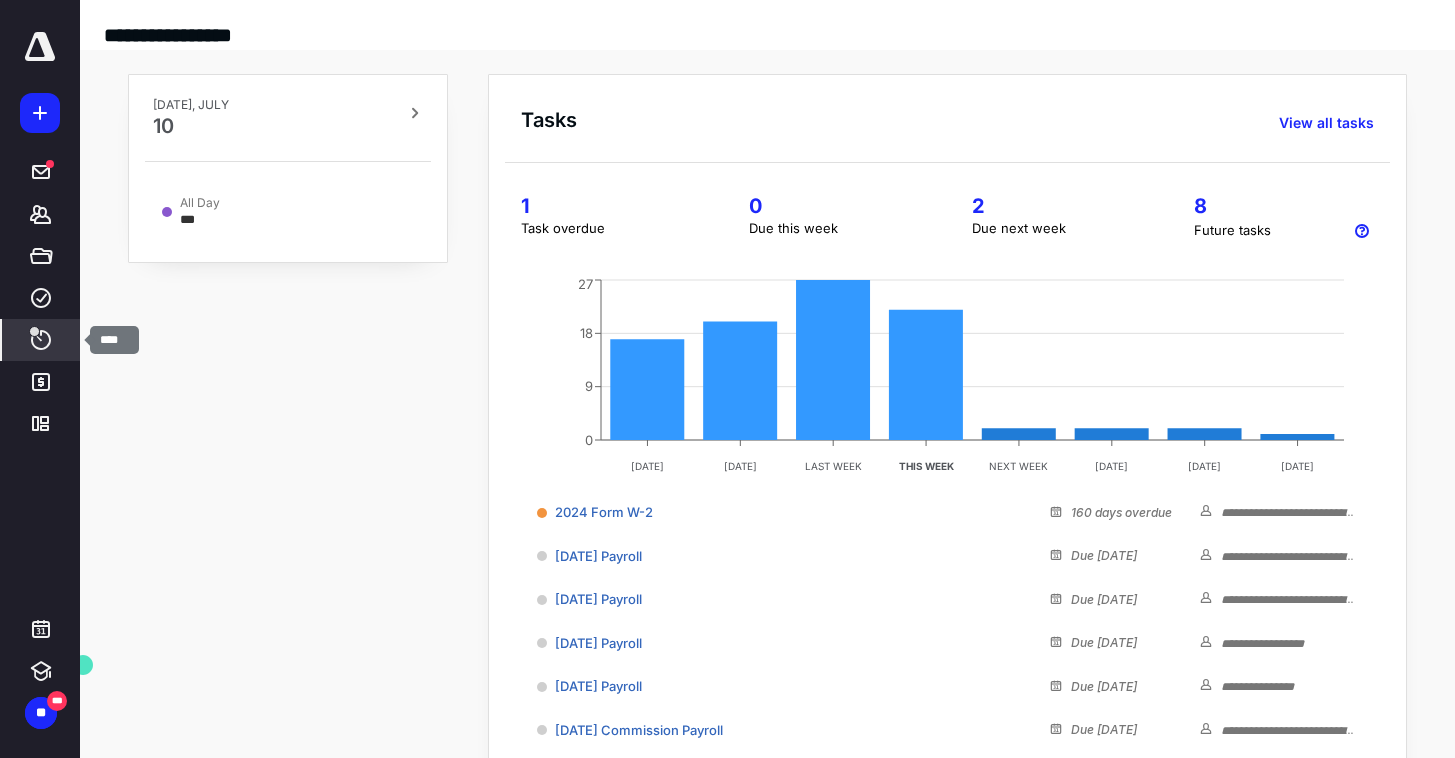 click 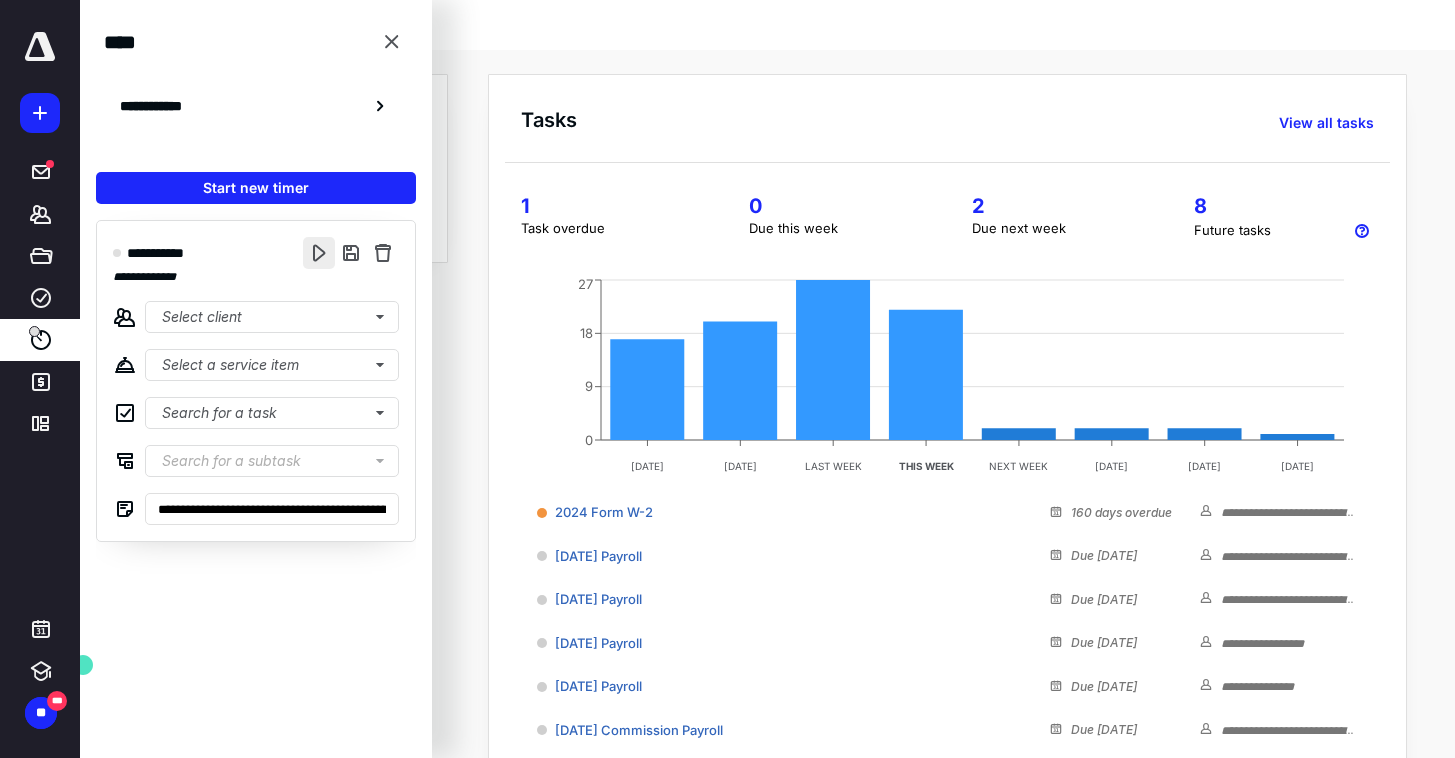 click at bounding box center (319, 253) 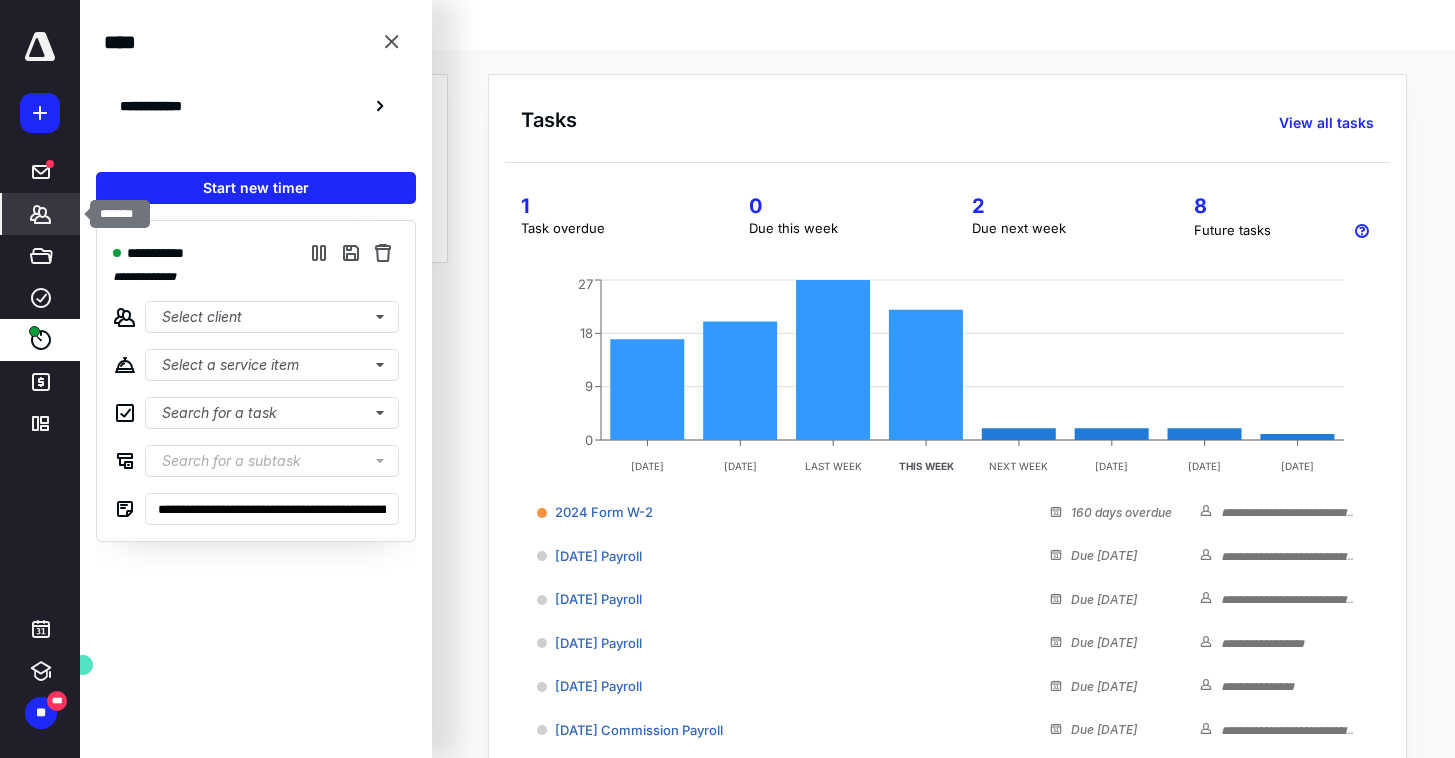 click 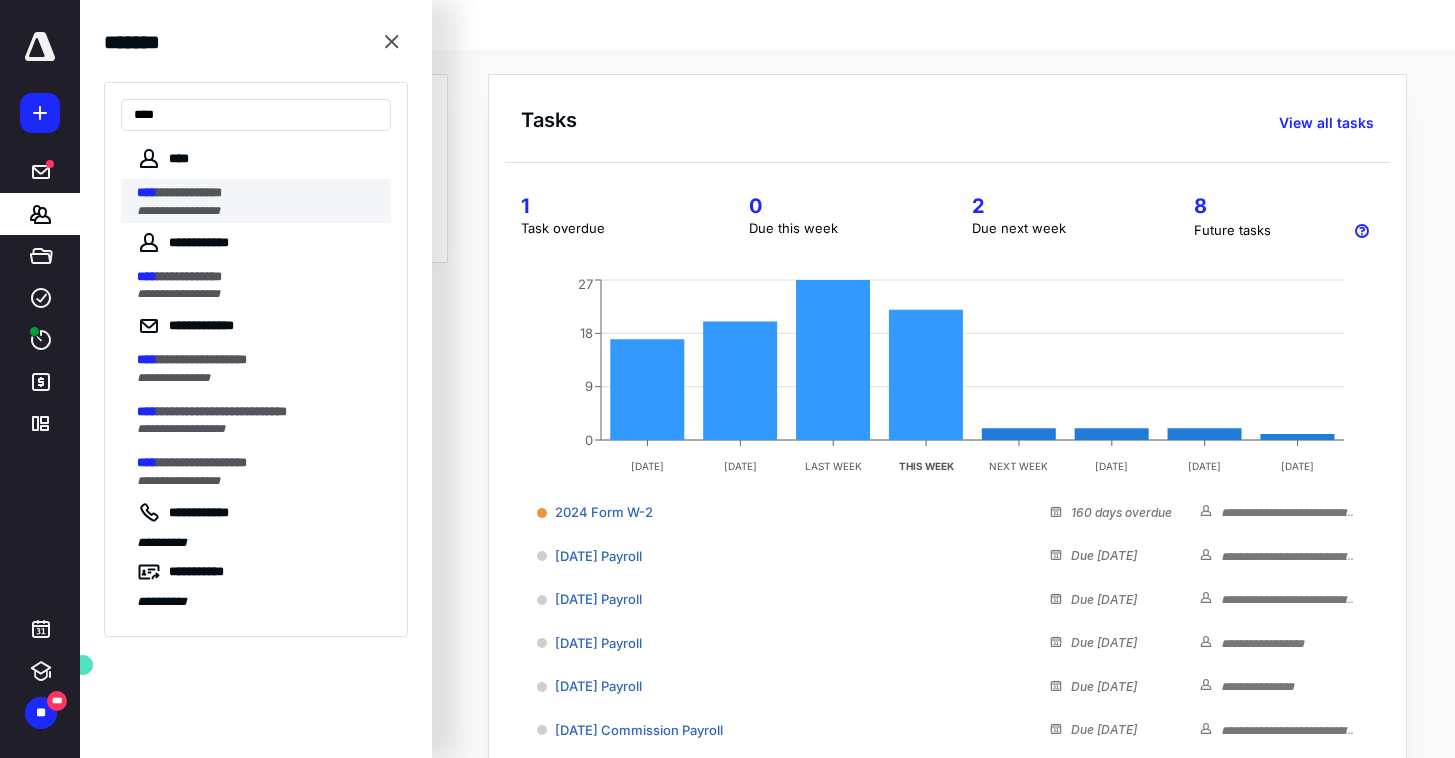 type on "****" 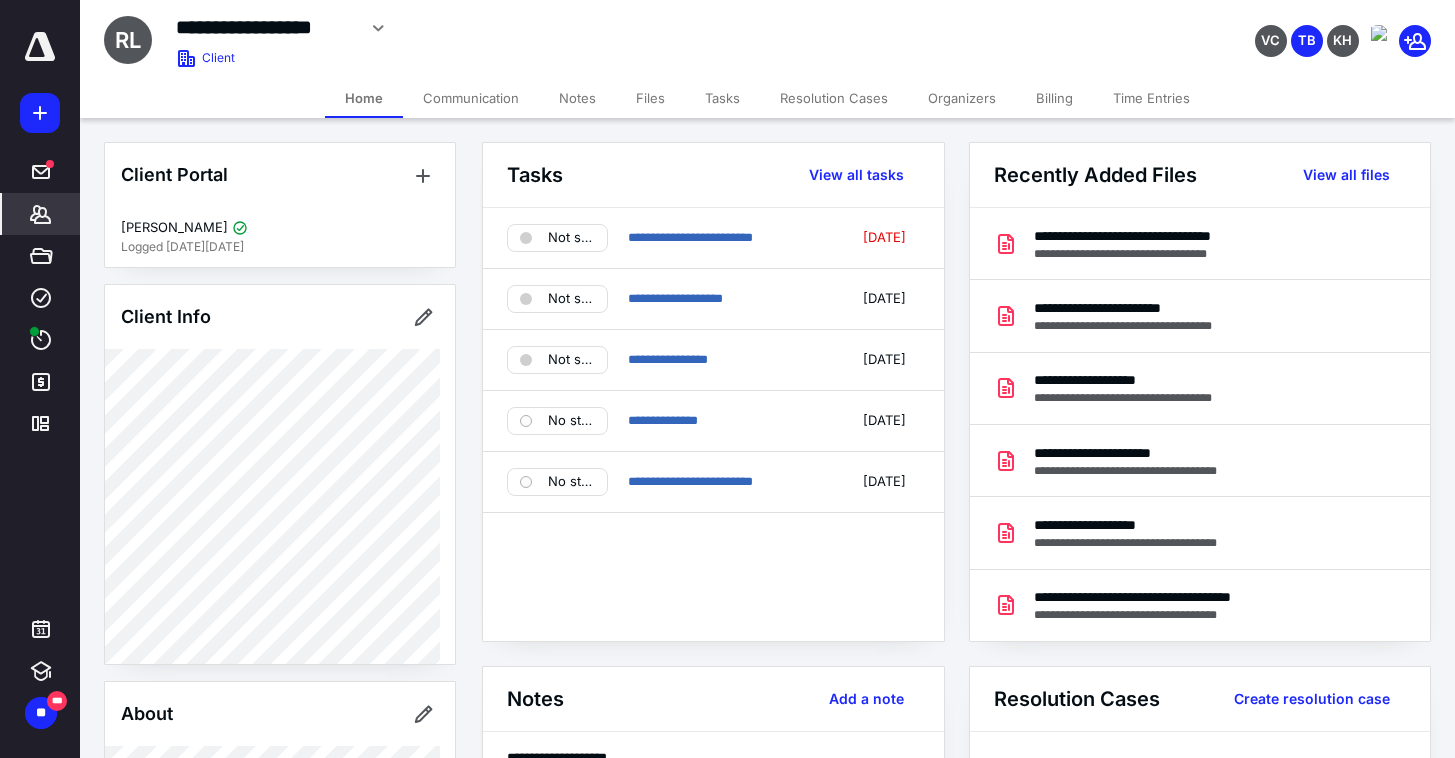 click on "Files" at bounding box center [650, 98] 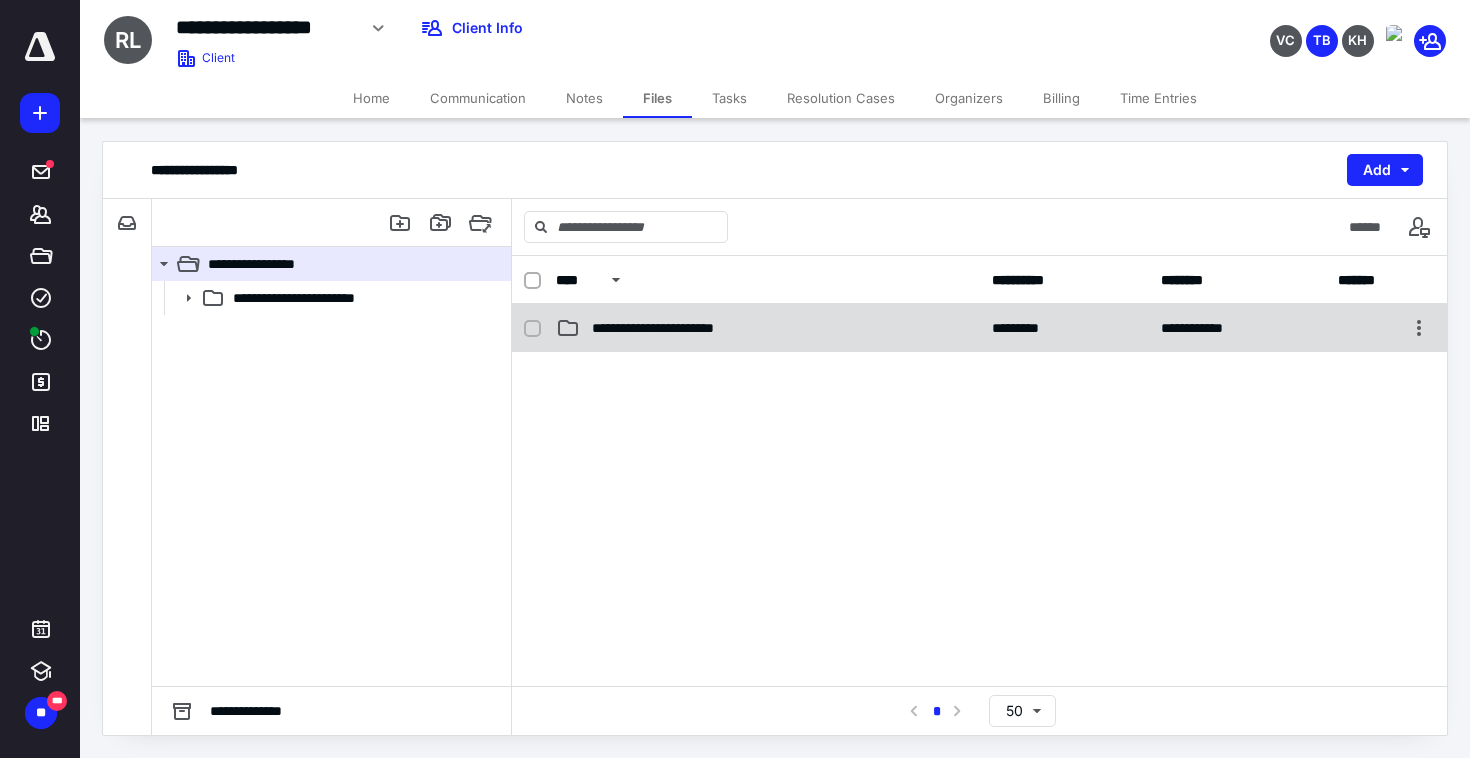 click on "**********" at bounding box center (768, 328) 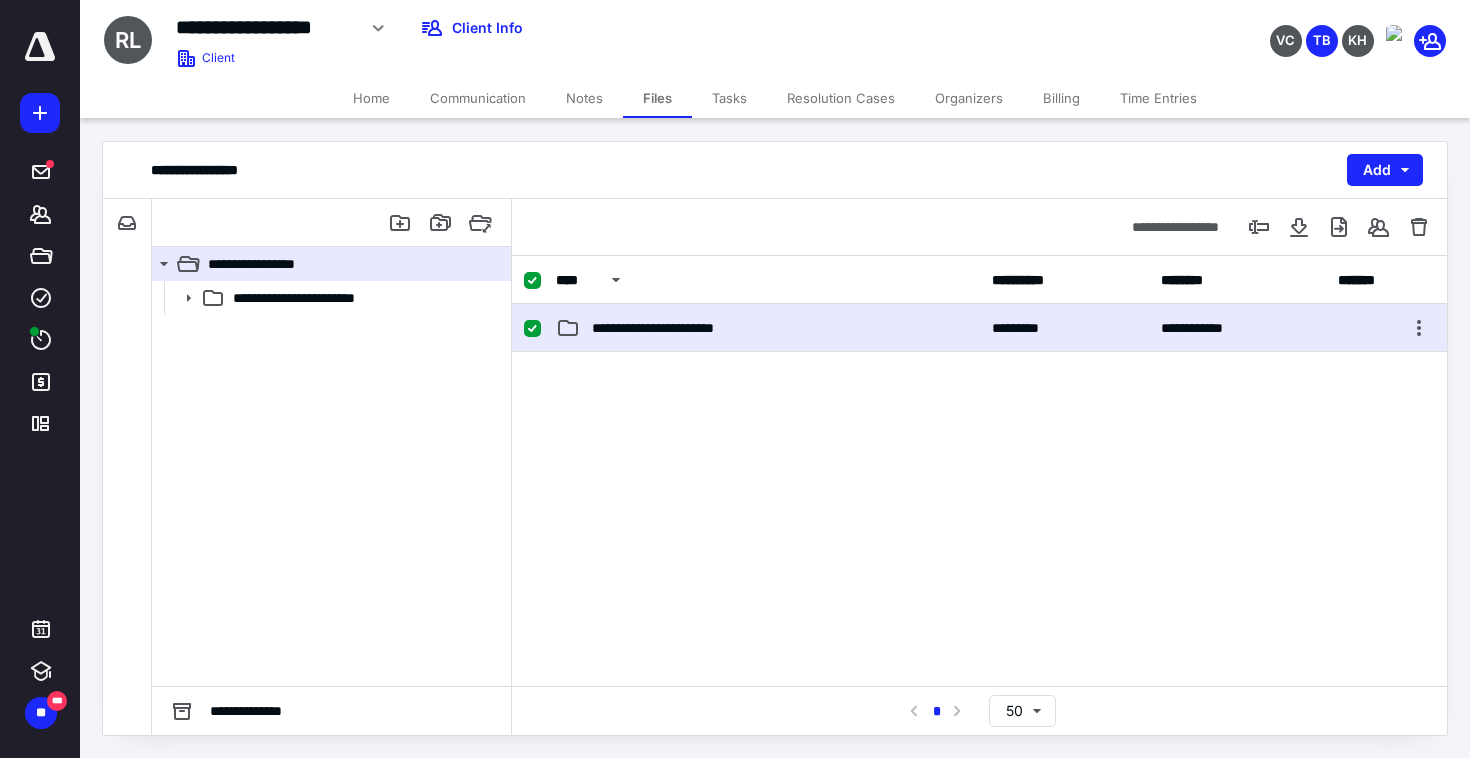 click on "**********" at bounding box center [768, 328] 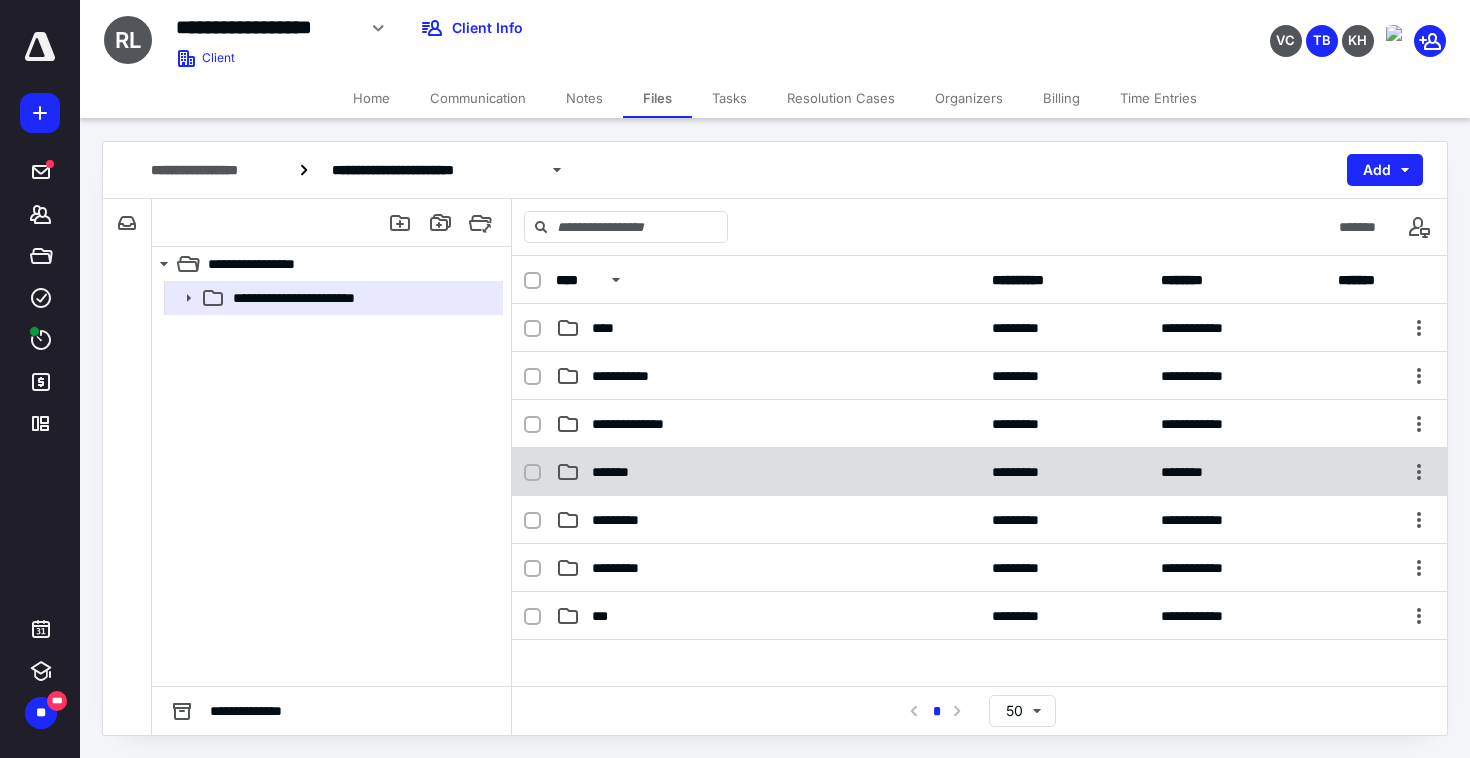 click on "******* ********* ********" at bounding box center [979, 472] 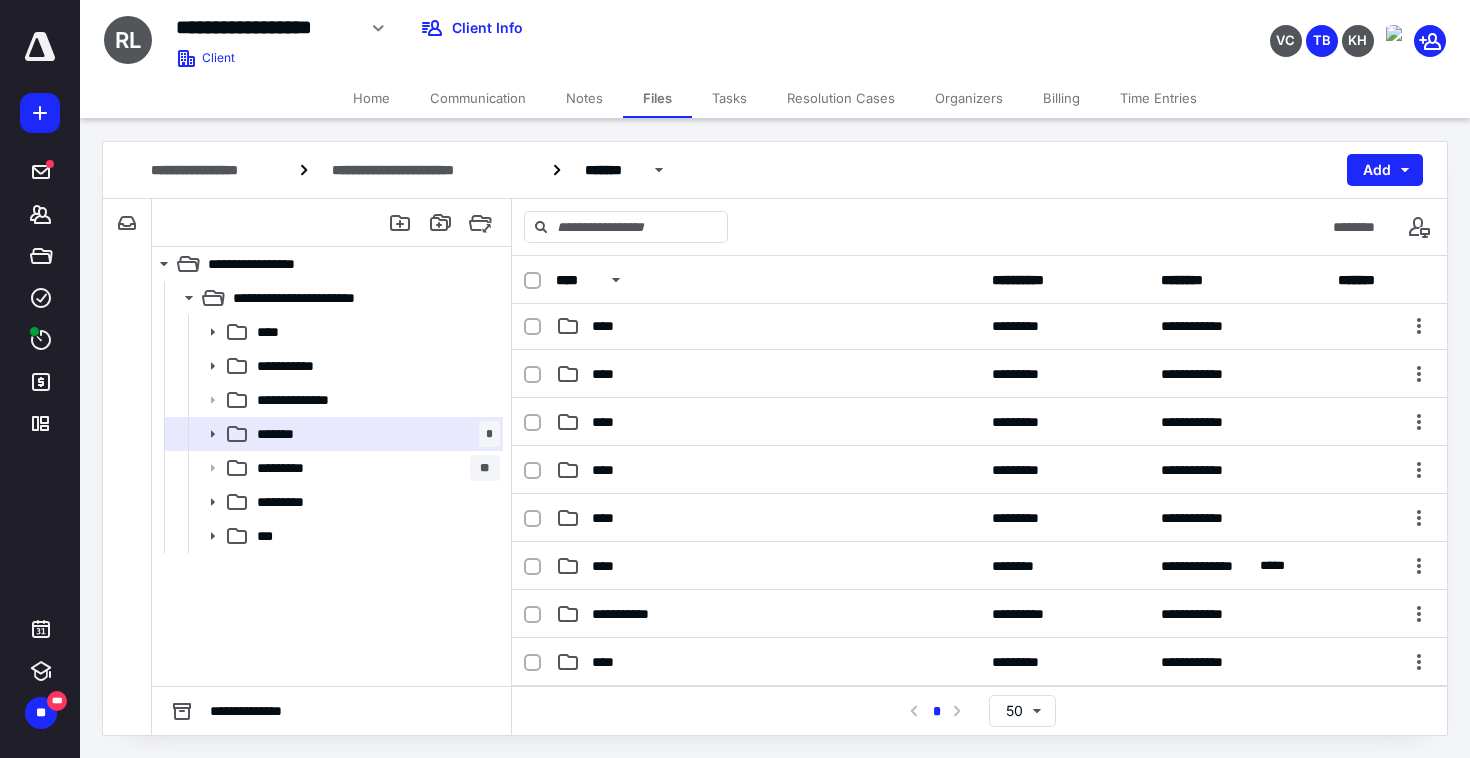 scroll, scrollTop: 197, scrollLeft: 0, axis: vertical 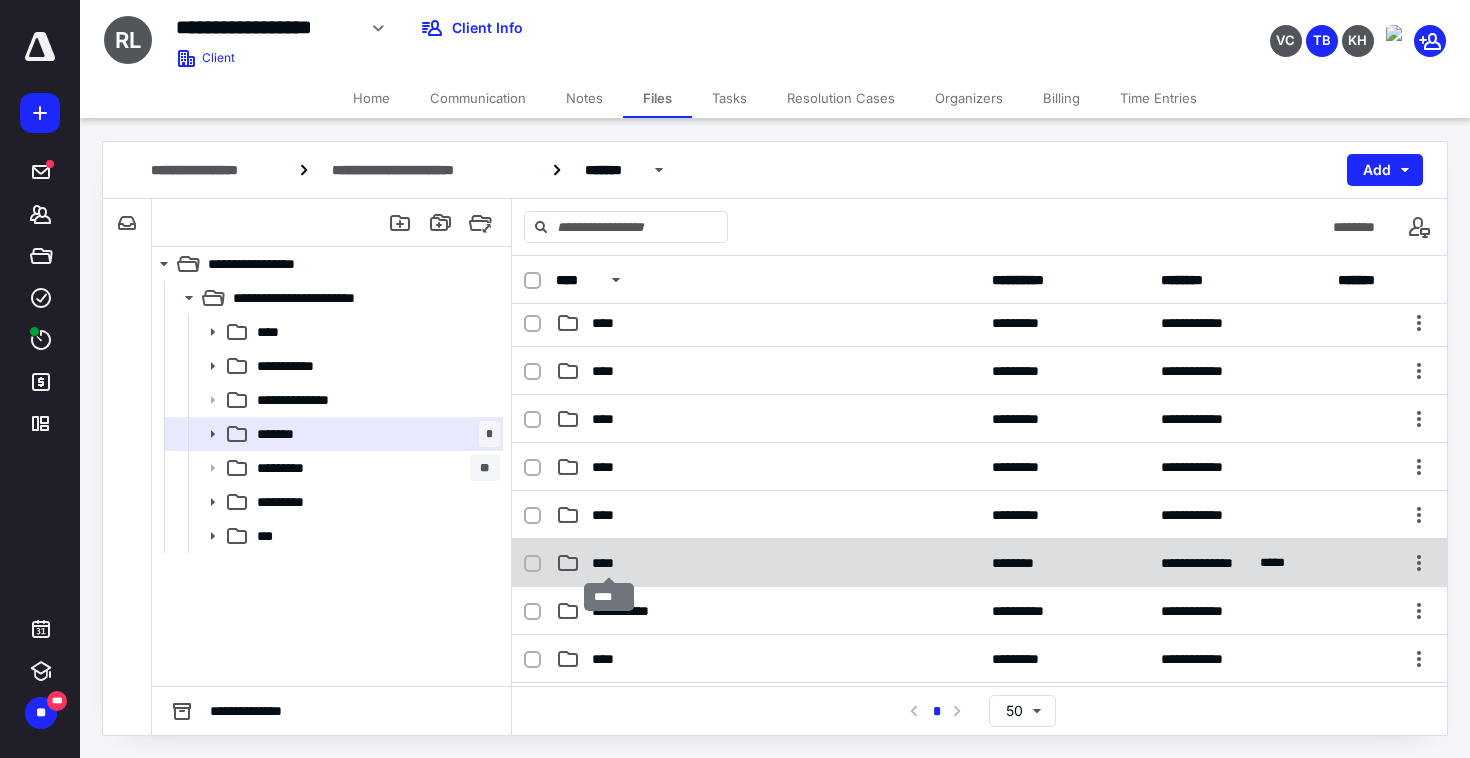 click on "****" at bounding box center (609, 563) 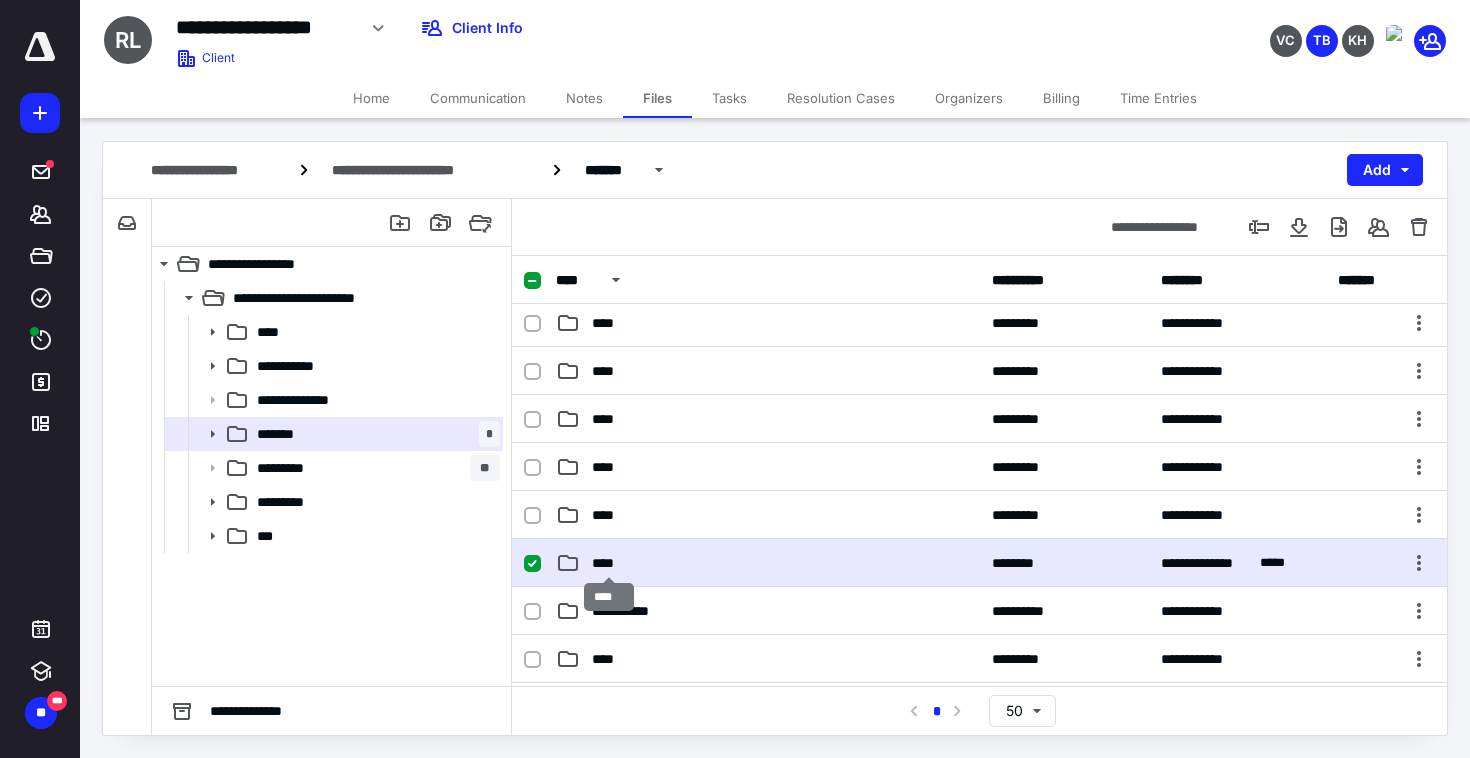 click on "****" at bounding box center (609, 563) 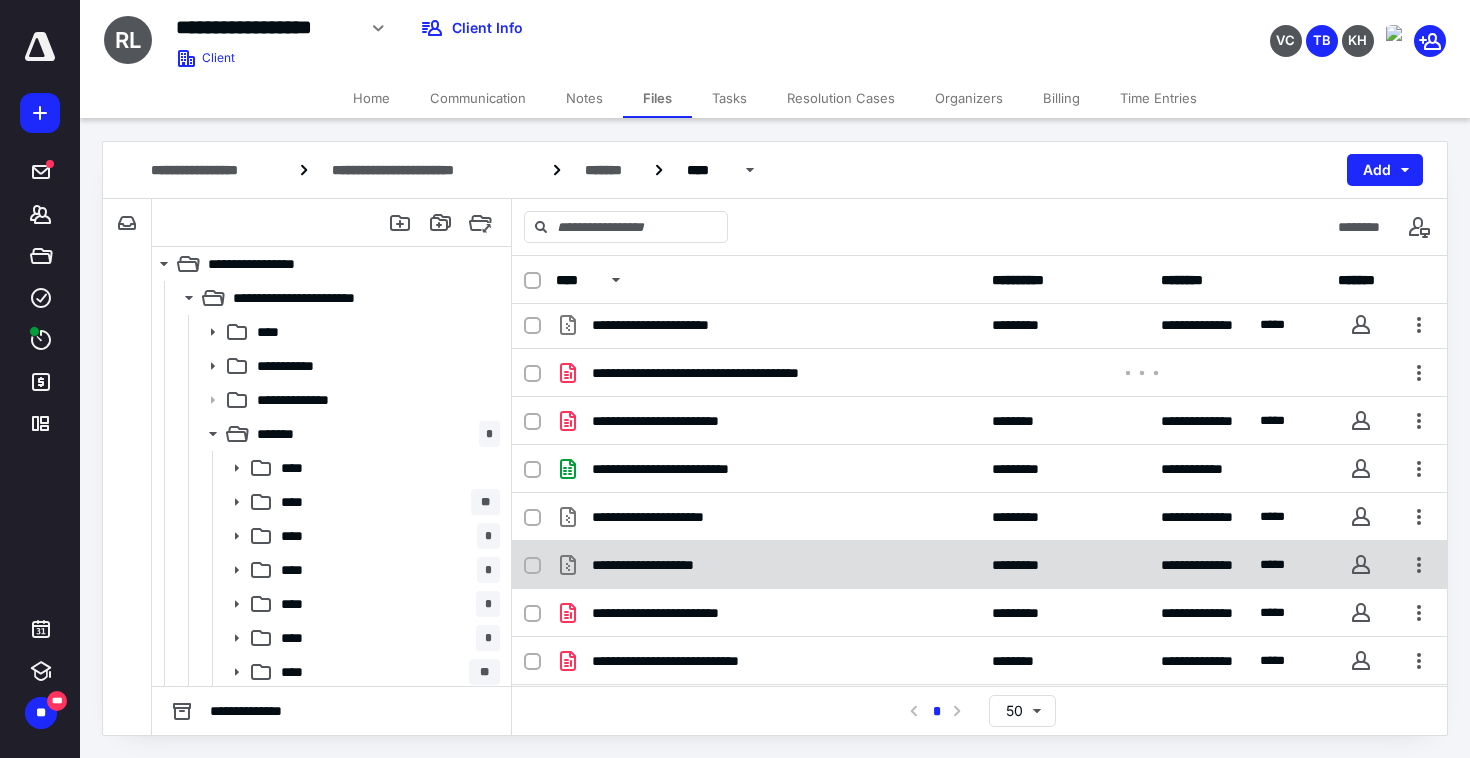 scroll, scrollTop: 962, scrollLeft: 0, axis: vertical 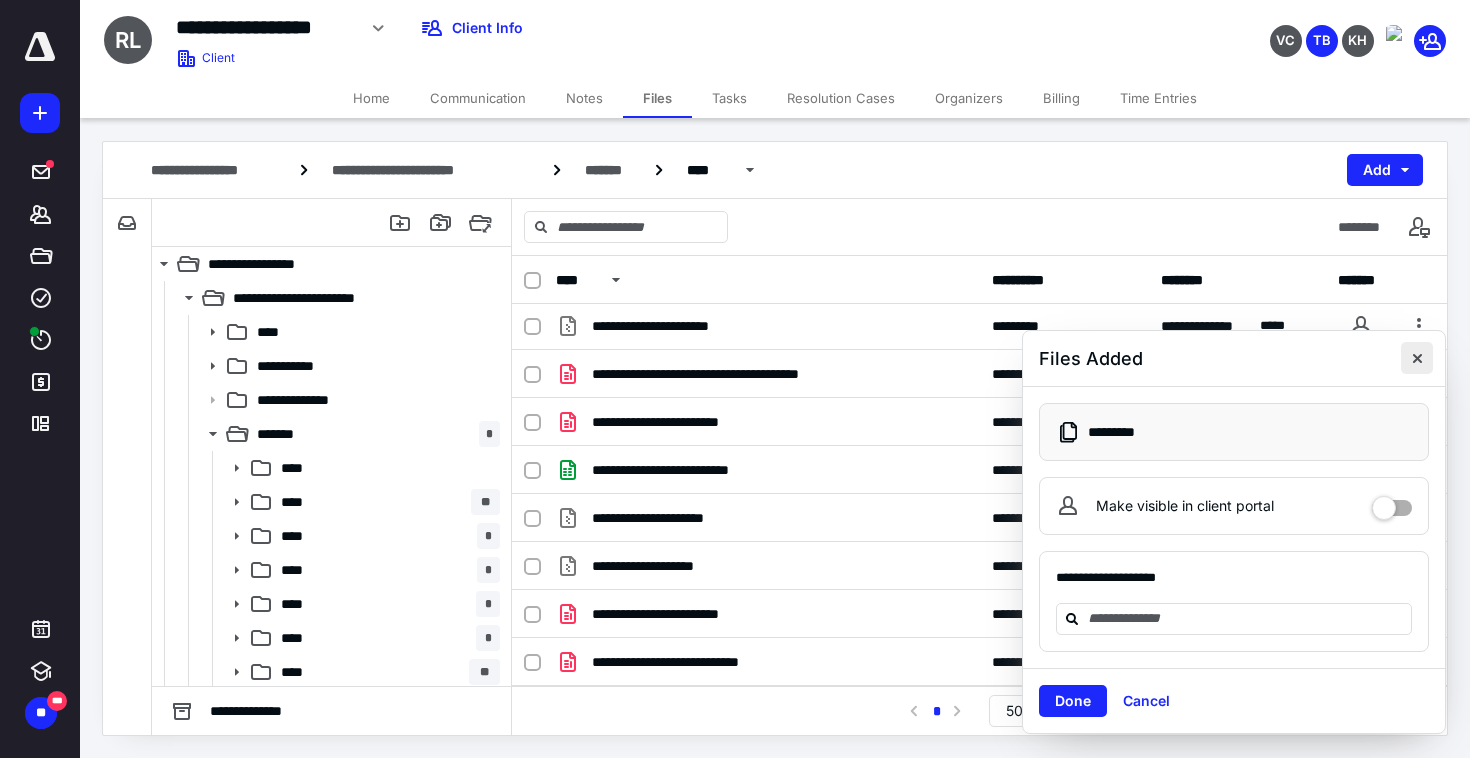 click at bounding box center [1417, 358] 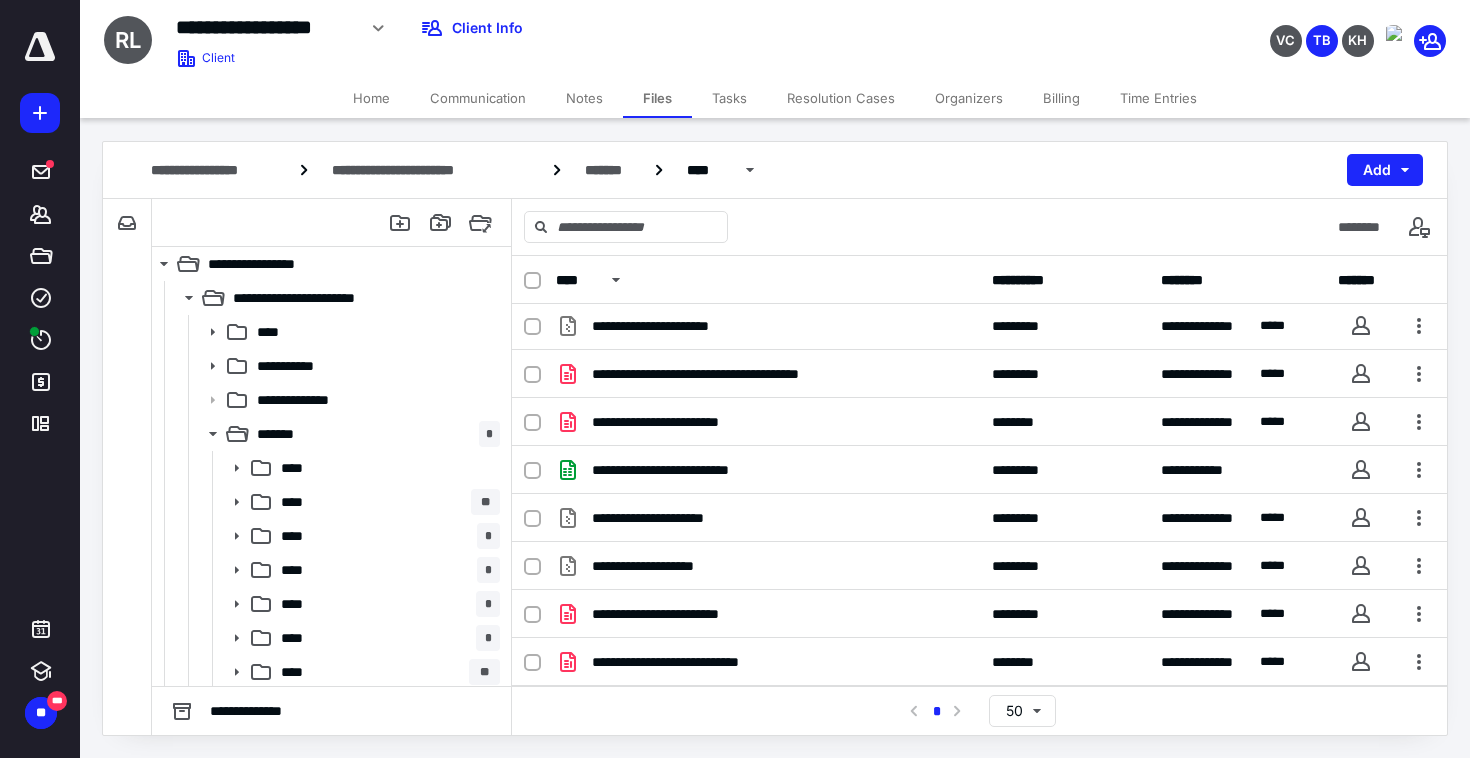 click on "Tasks" at bounding box center (729, 98) 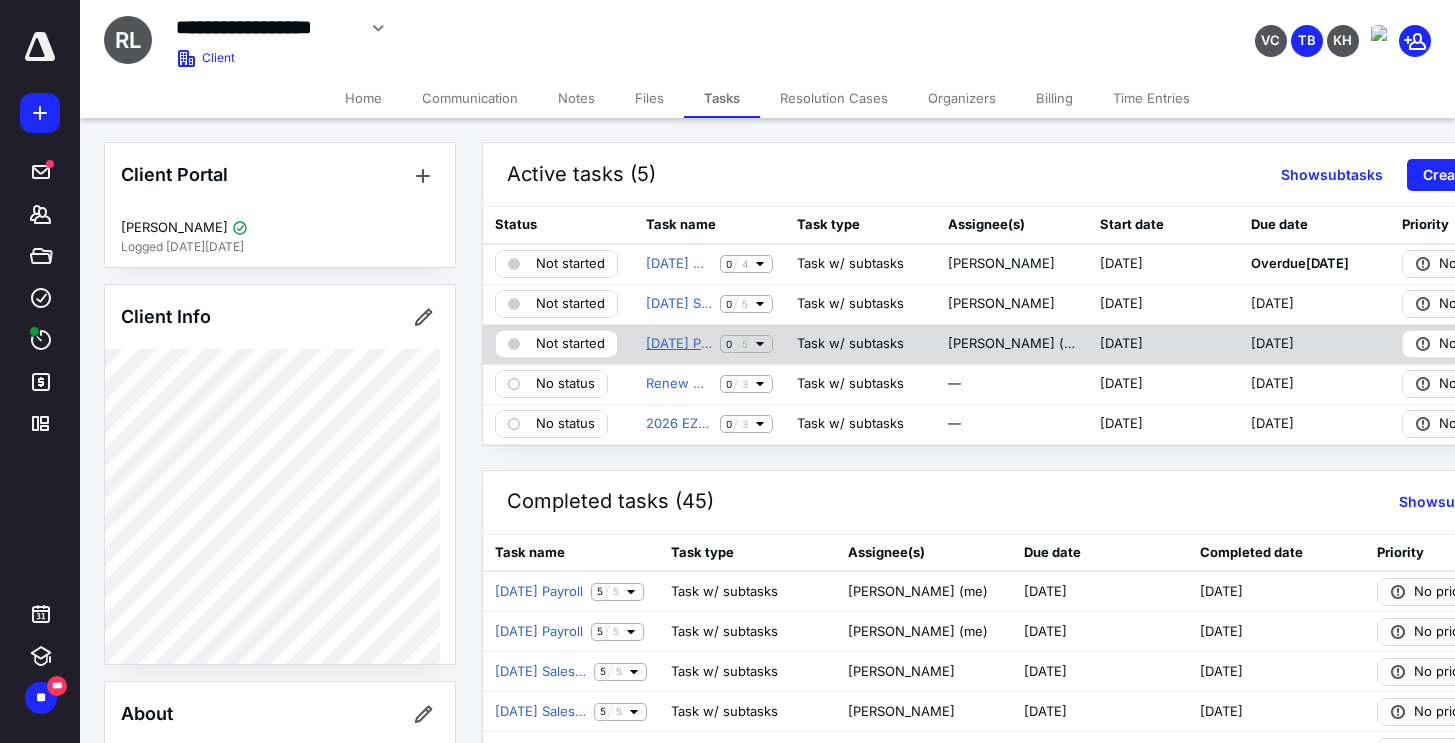 click on "[DATE] Payroll" at bounding box center (679, 344) 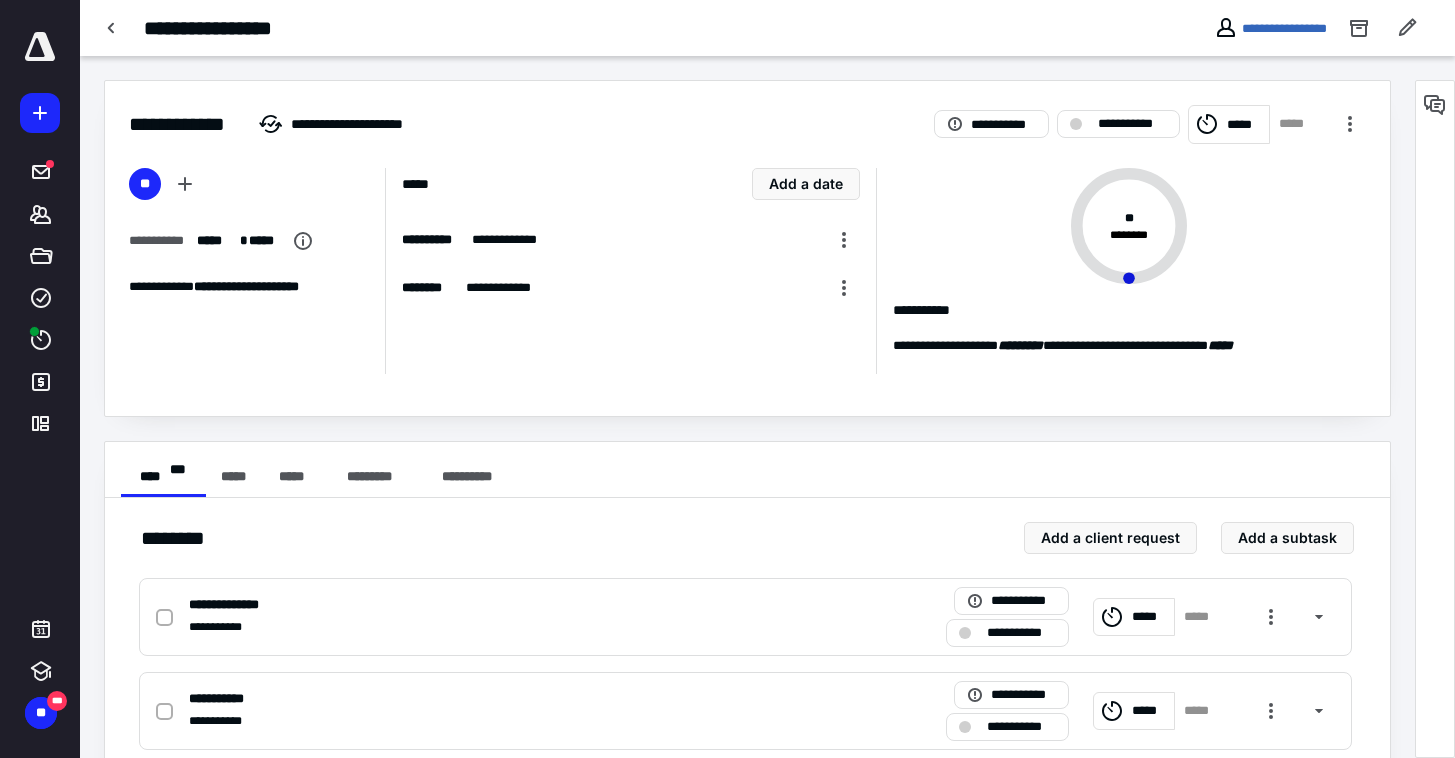 click on "*****" at bounding box center [1229, 124] 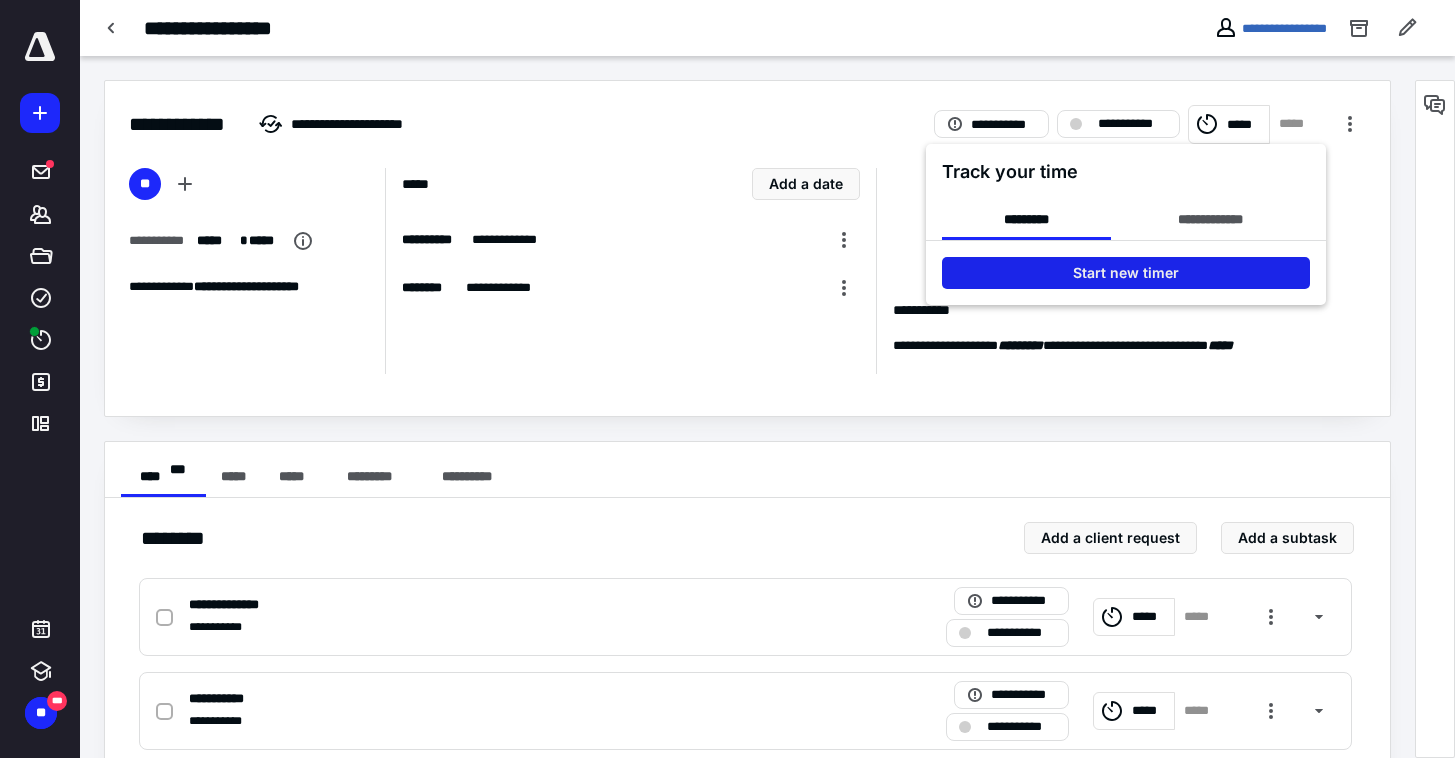 click on "Start new timer" at bounding box center (1126, 273) 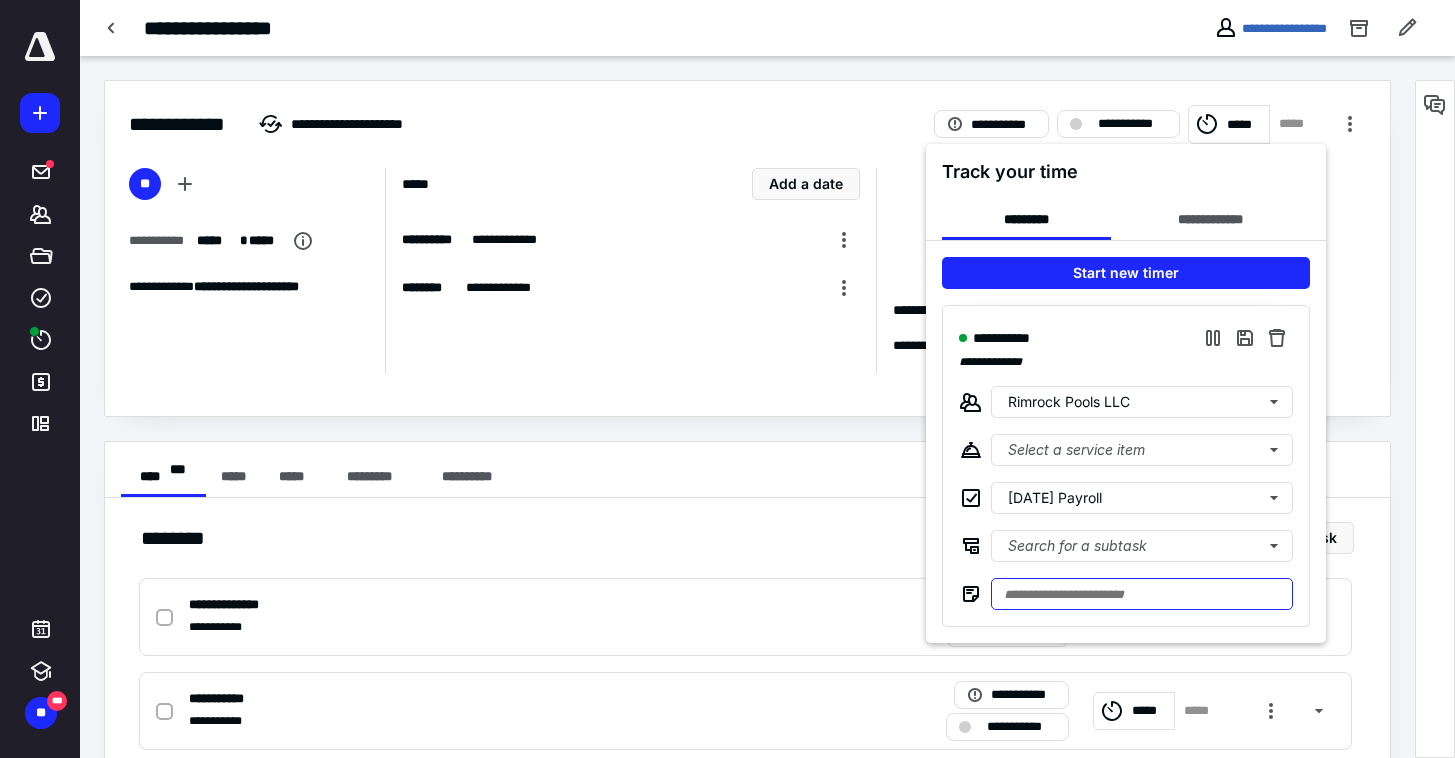 click at bounding box center [1142, 594] 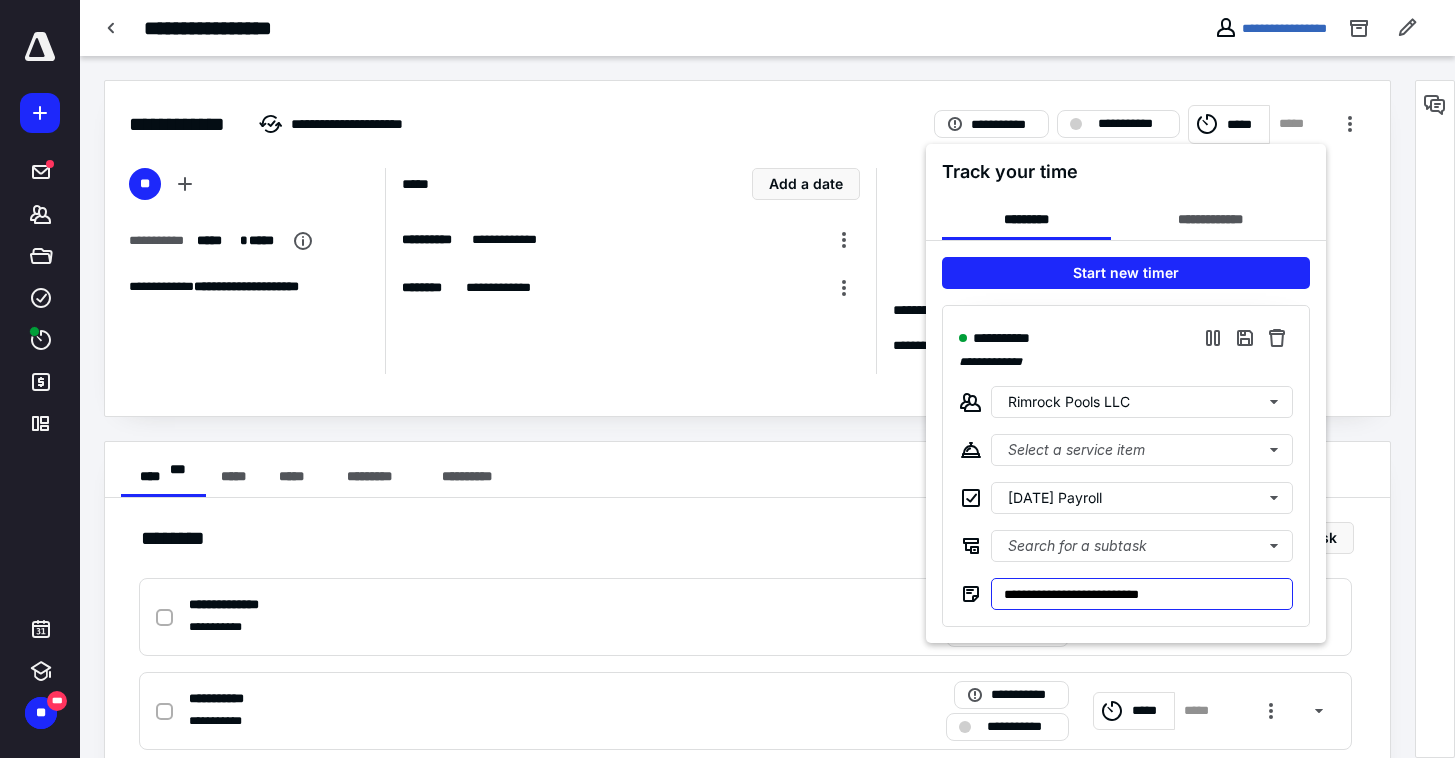 type on "**********" 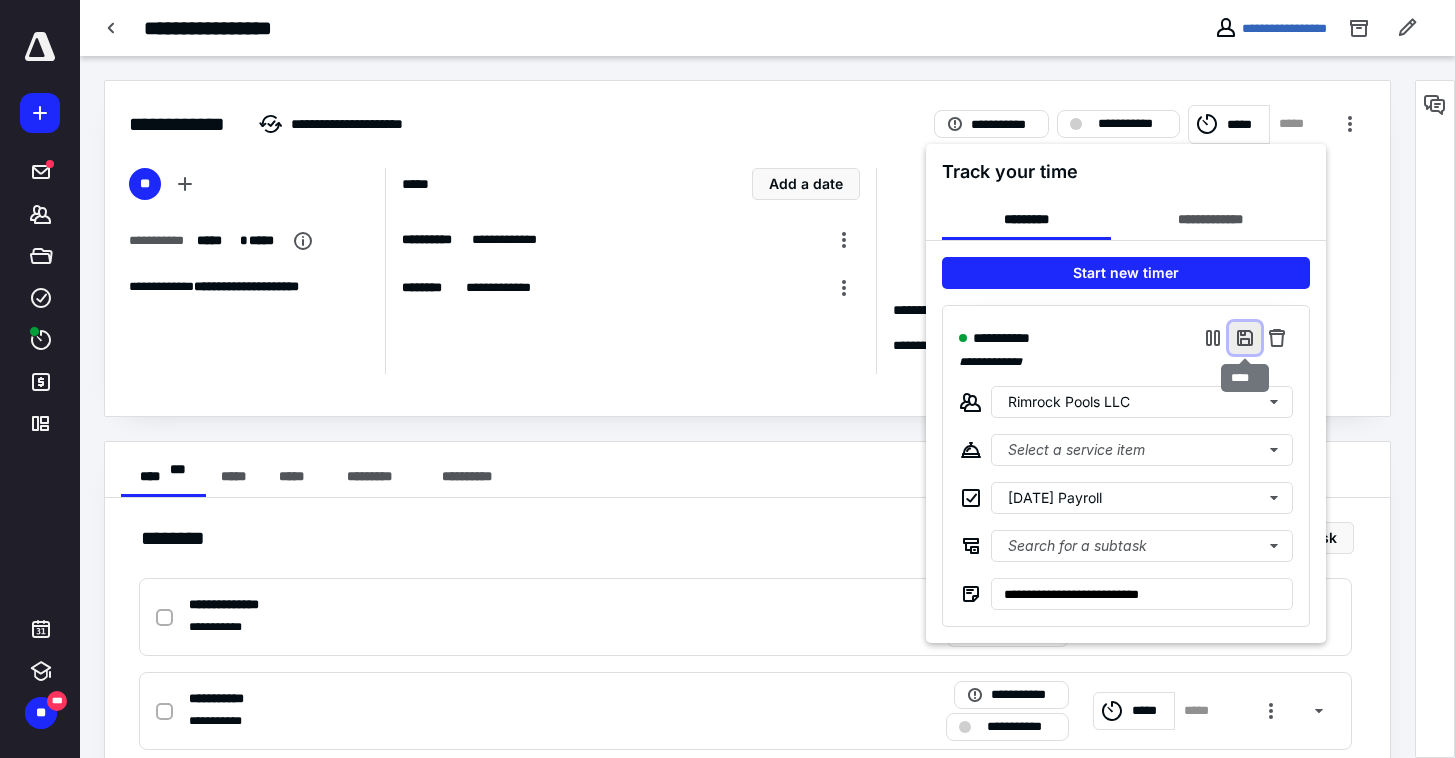 click at bounding box center [1245, 338] 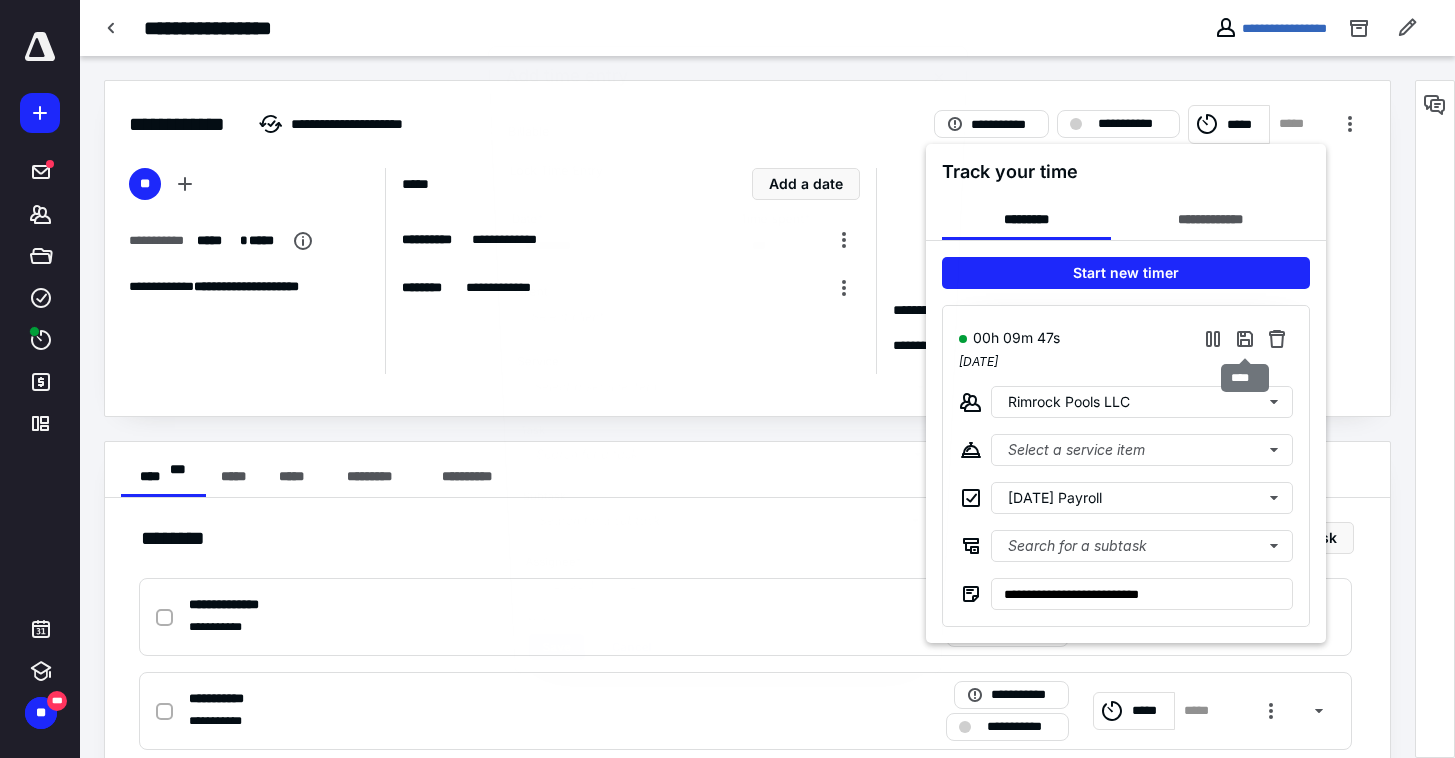 type on "***" 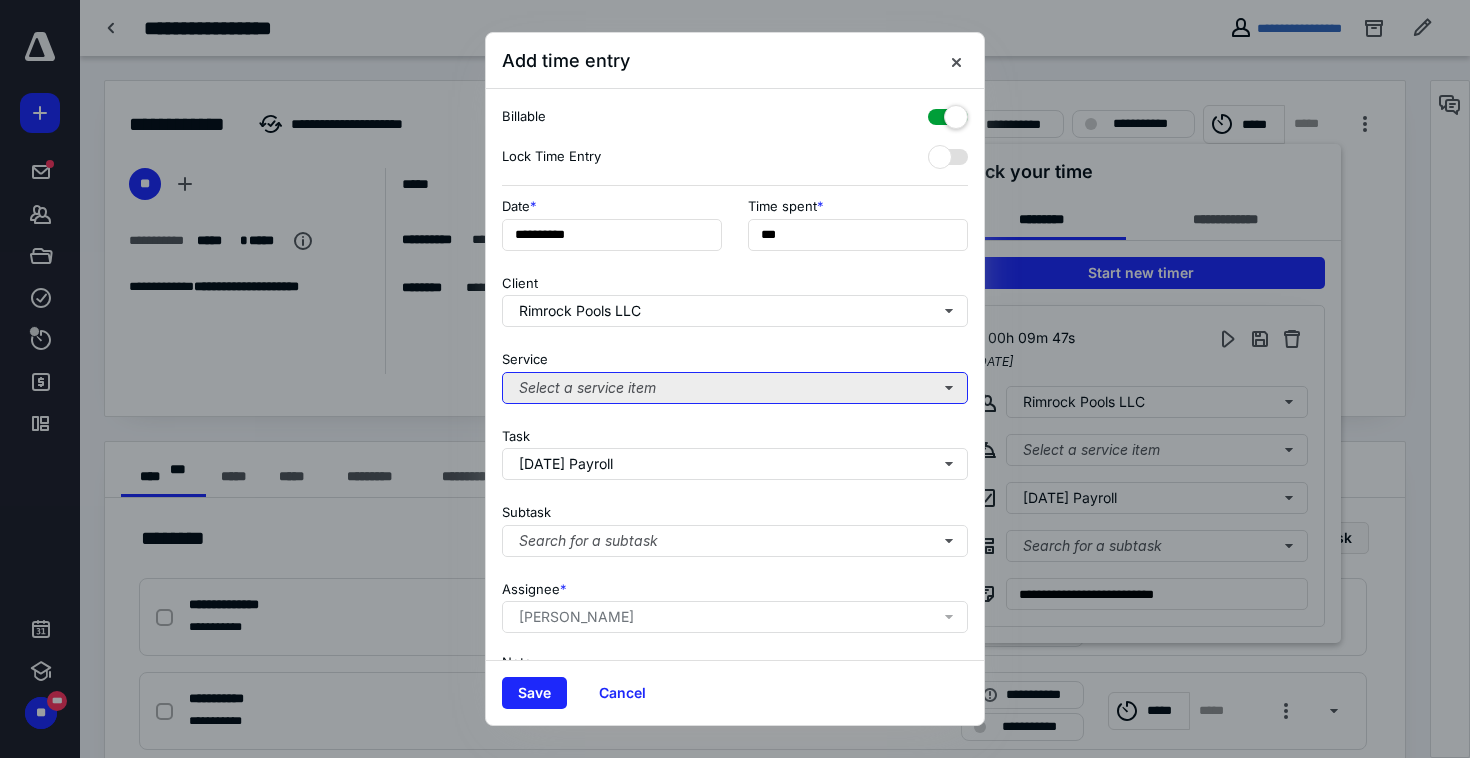 click on "Select a service item" at bounding box center (735, 388) 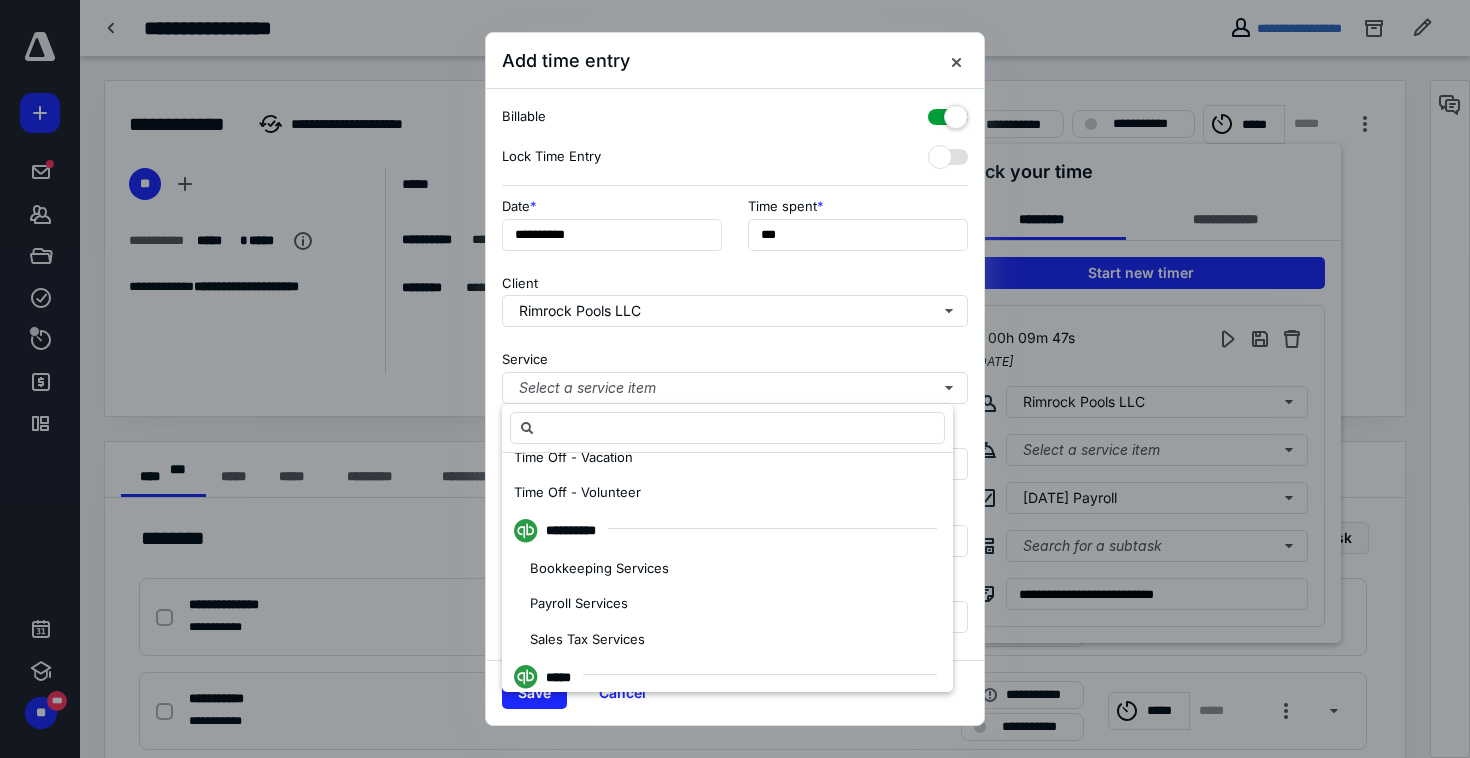 scroll, scrollTop: 453, scrollLeft: 0, axis: vertical 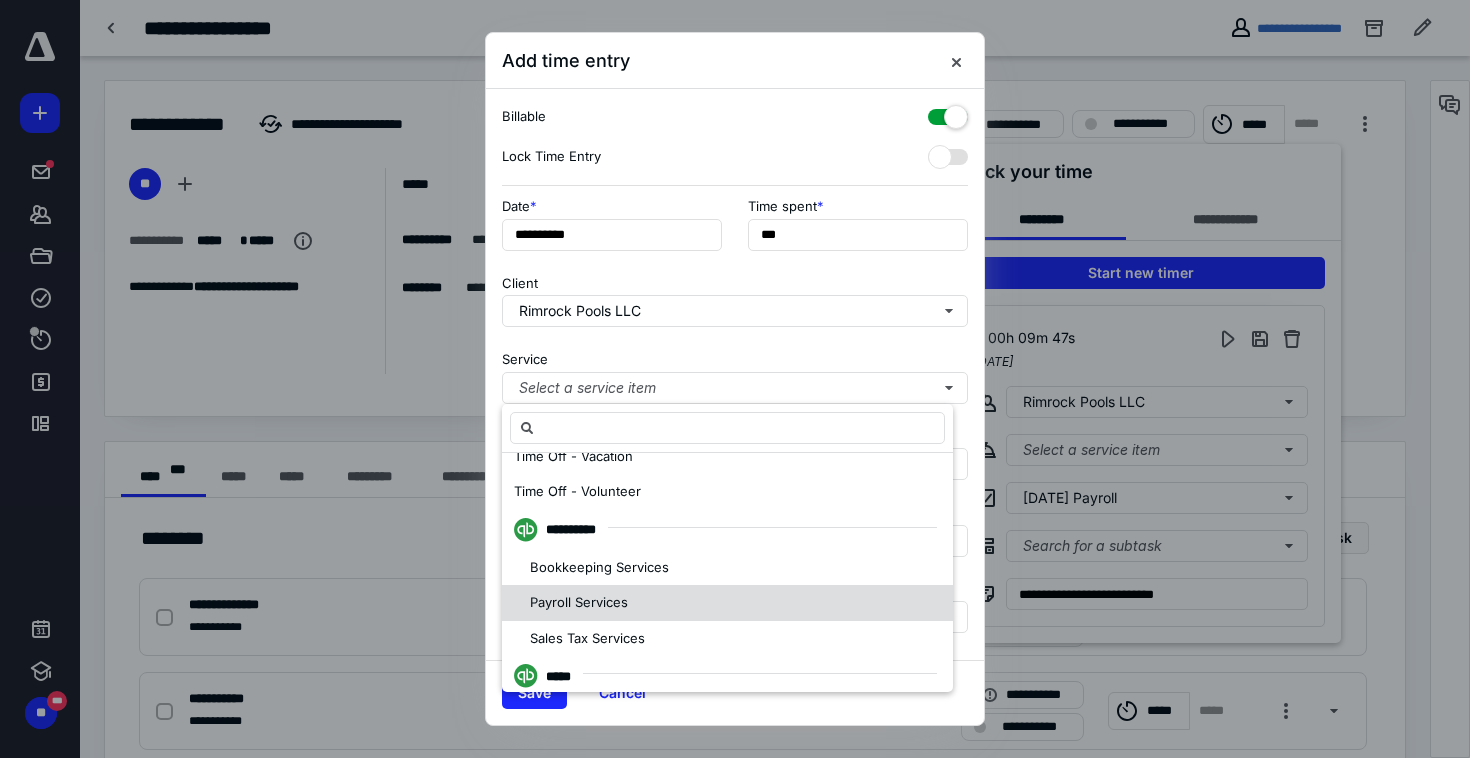 click on "Payroll Services" at bounding box center (579, 602) 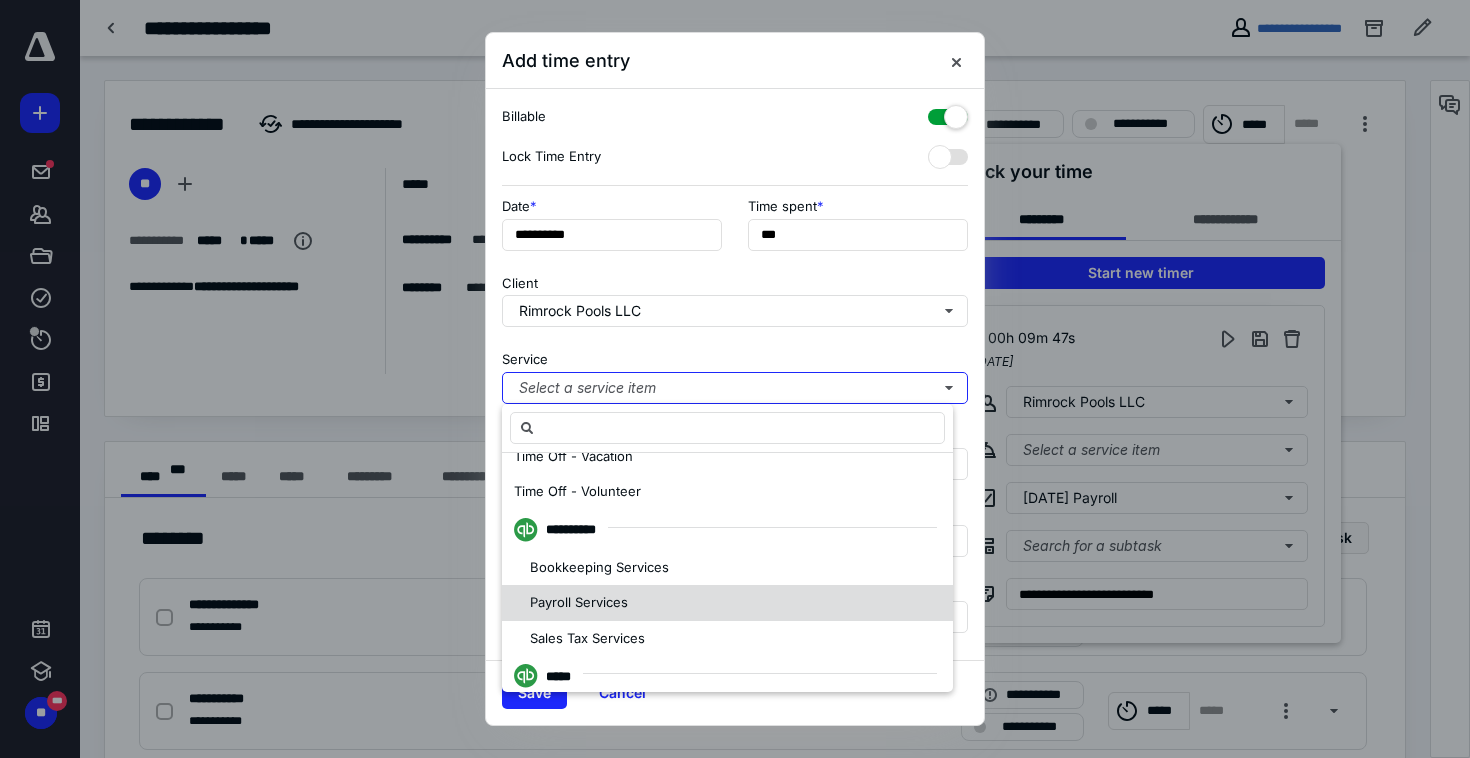 scroll, scrollTop: 0, scrollLeft: 0, axis: both 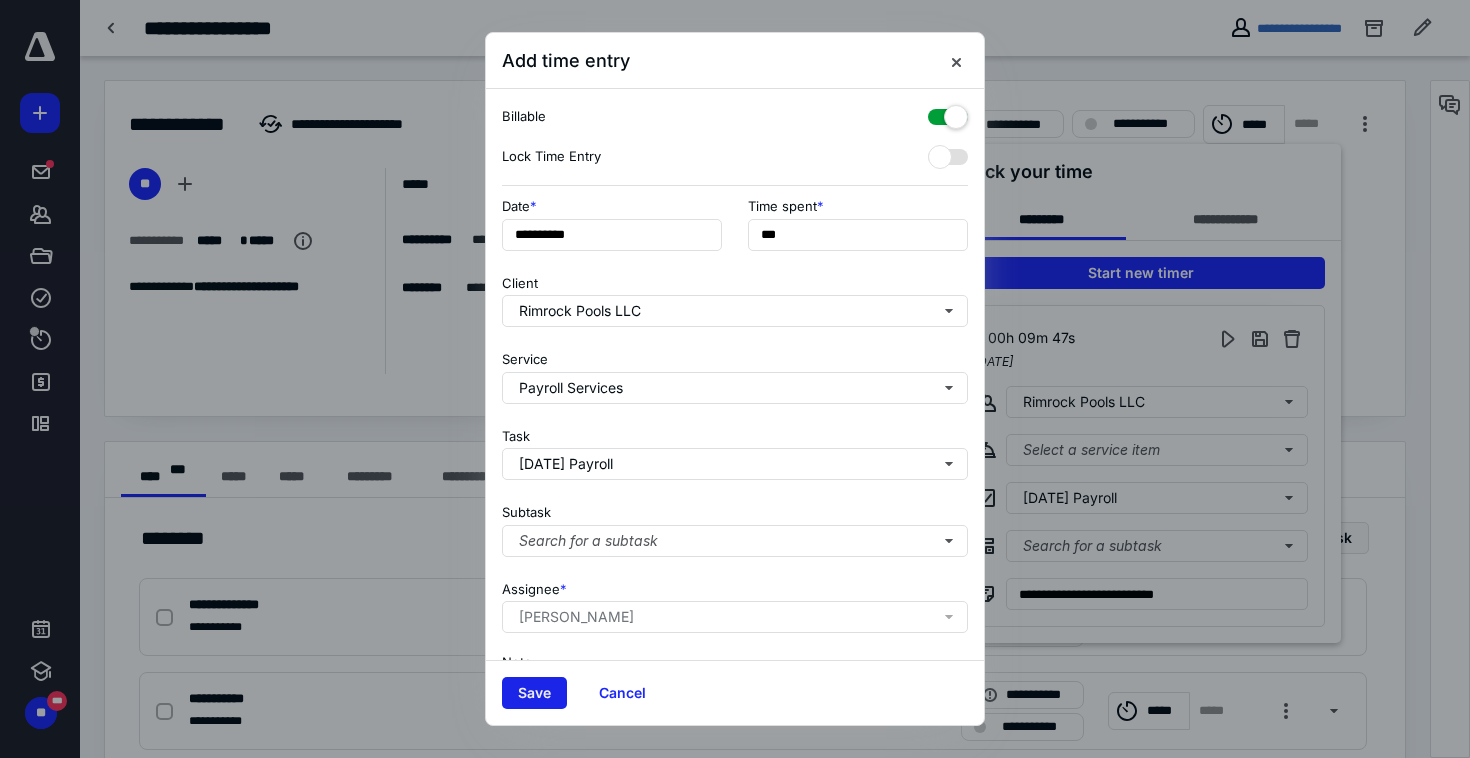 click on "Save" at bounding box center (534, 693) 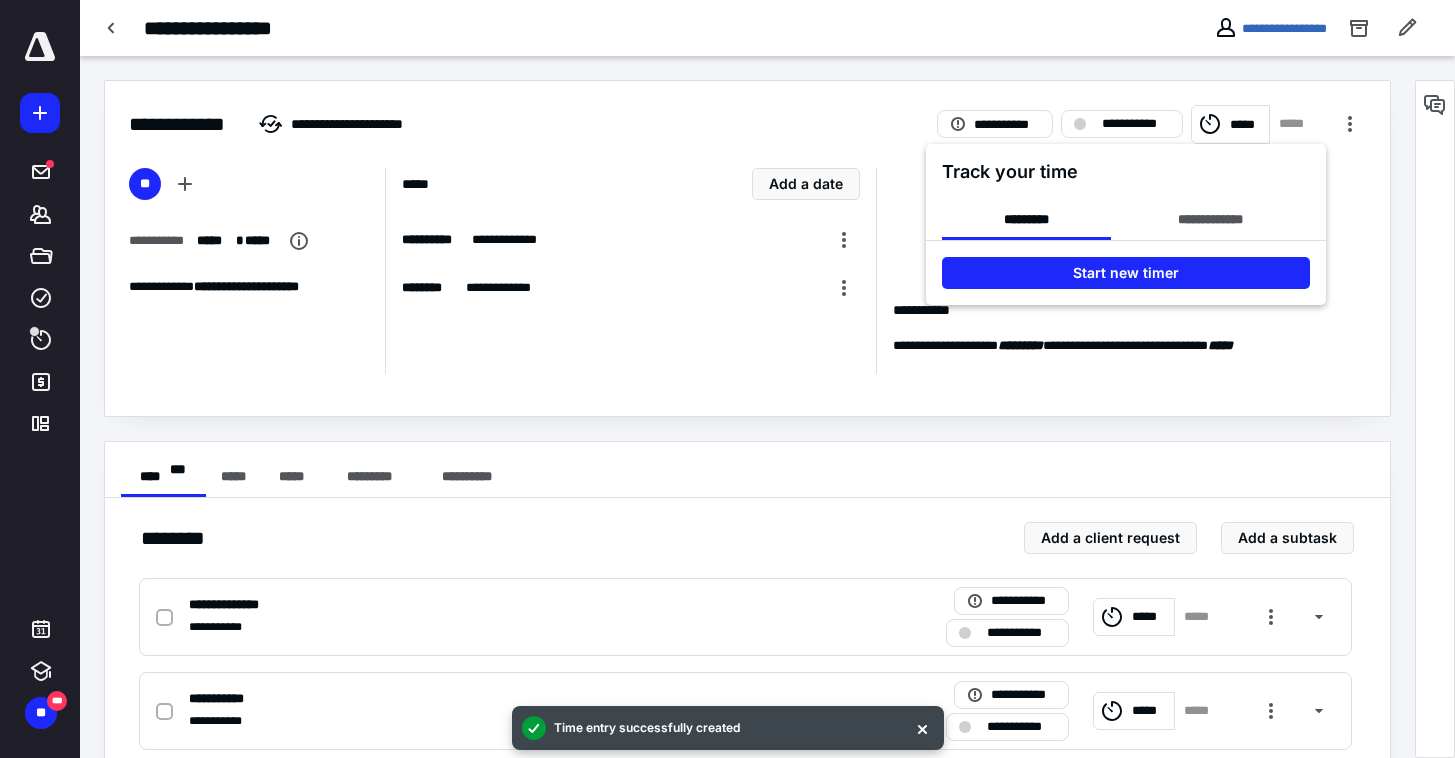 click at bounding box center (727, 379) 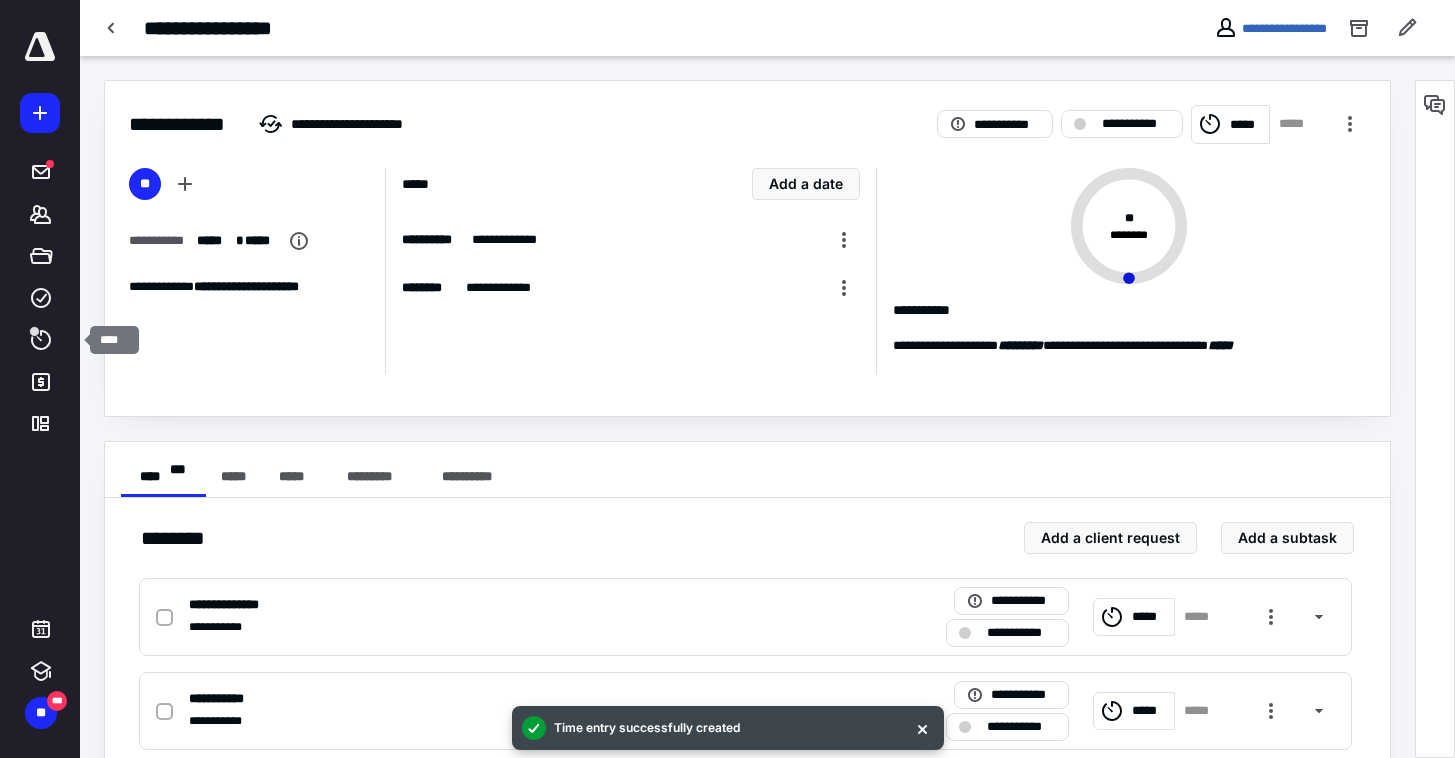 click 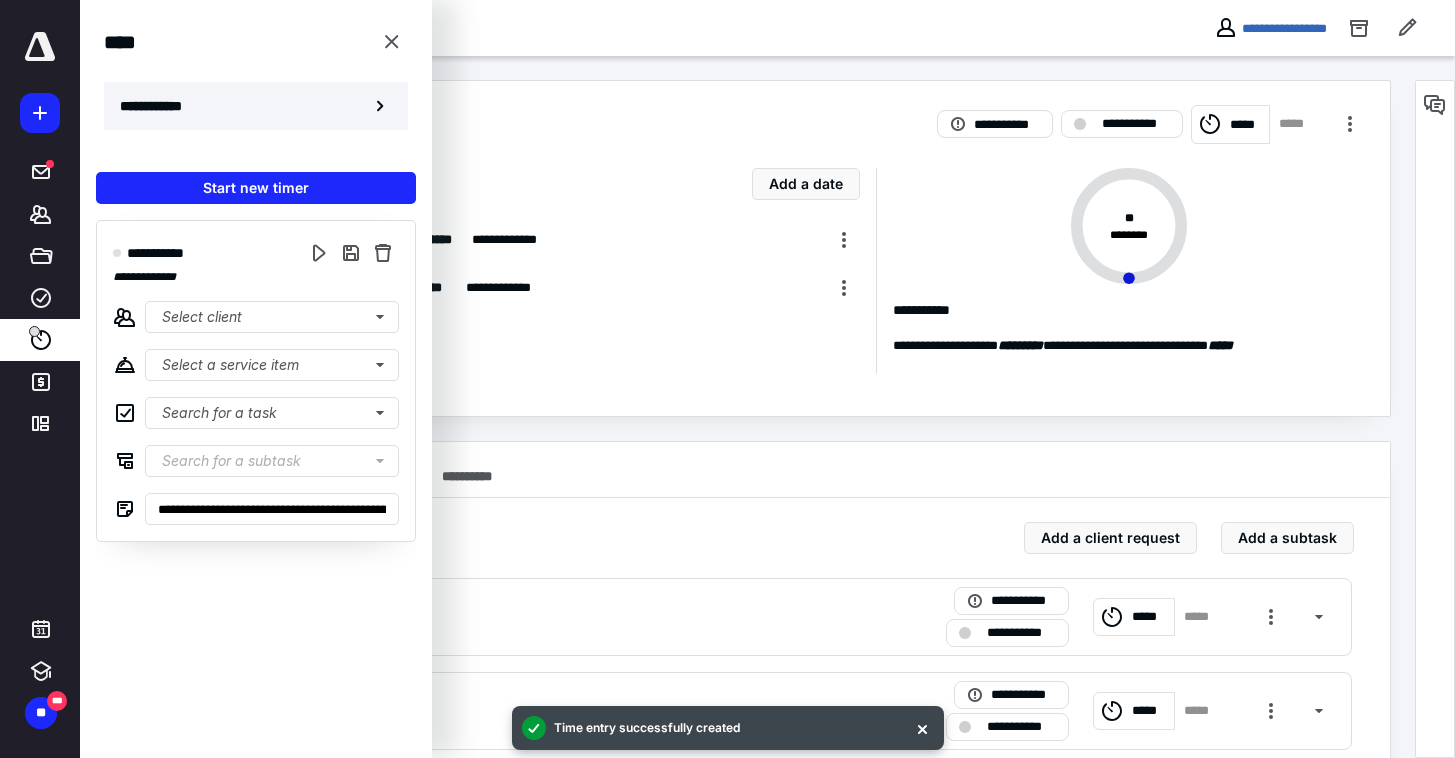 click on "**********" at bounding box center (162, 106) 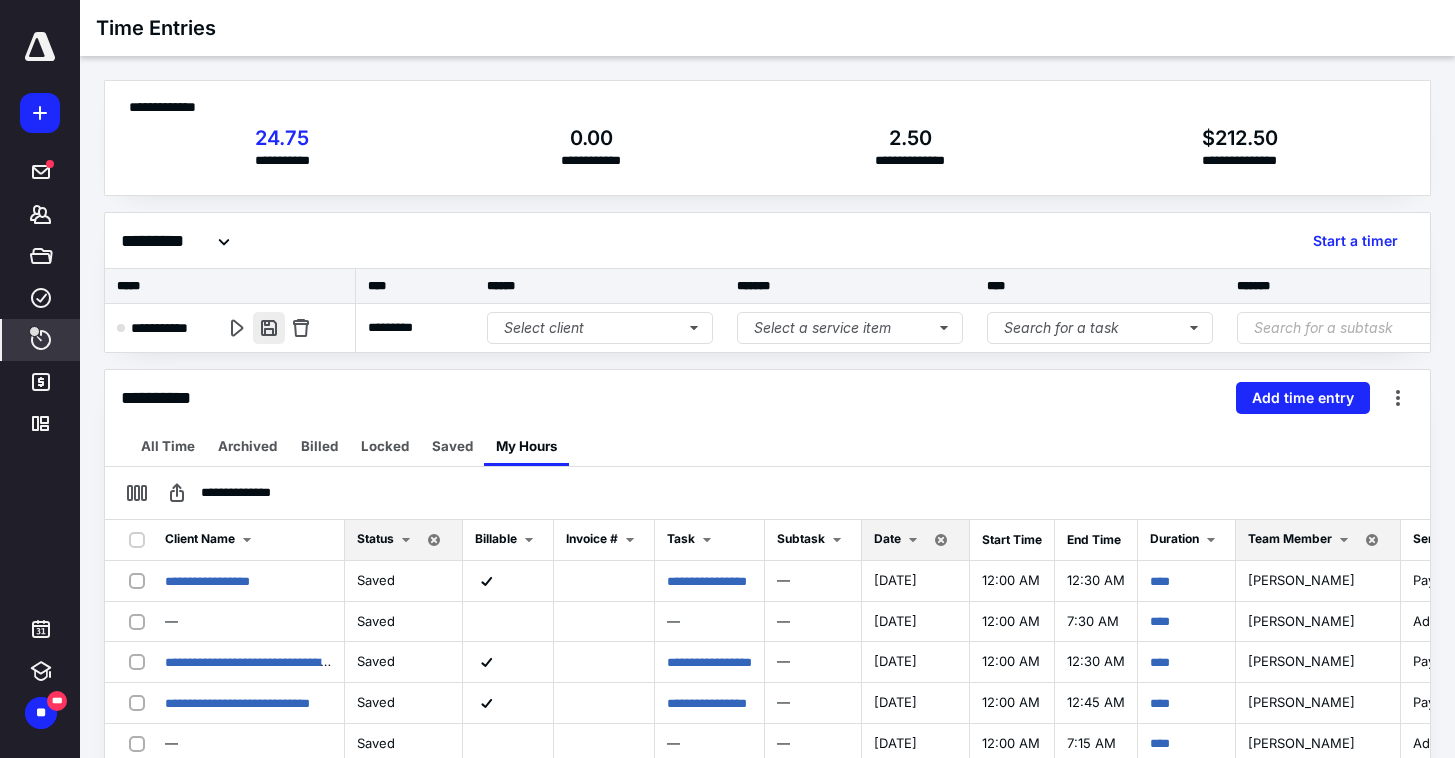 click at bounding box center [269, 328] 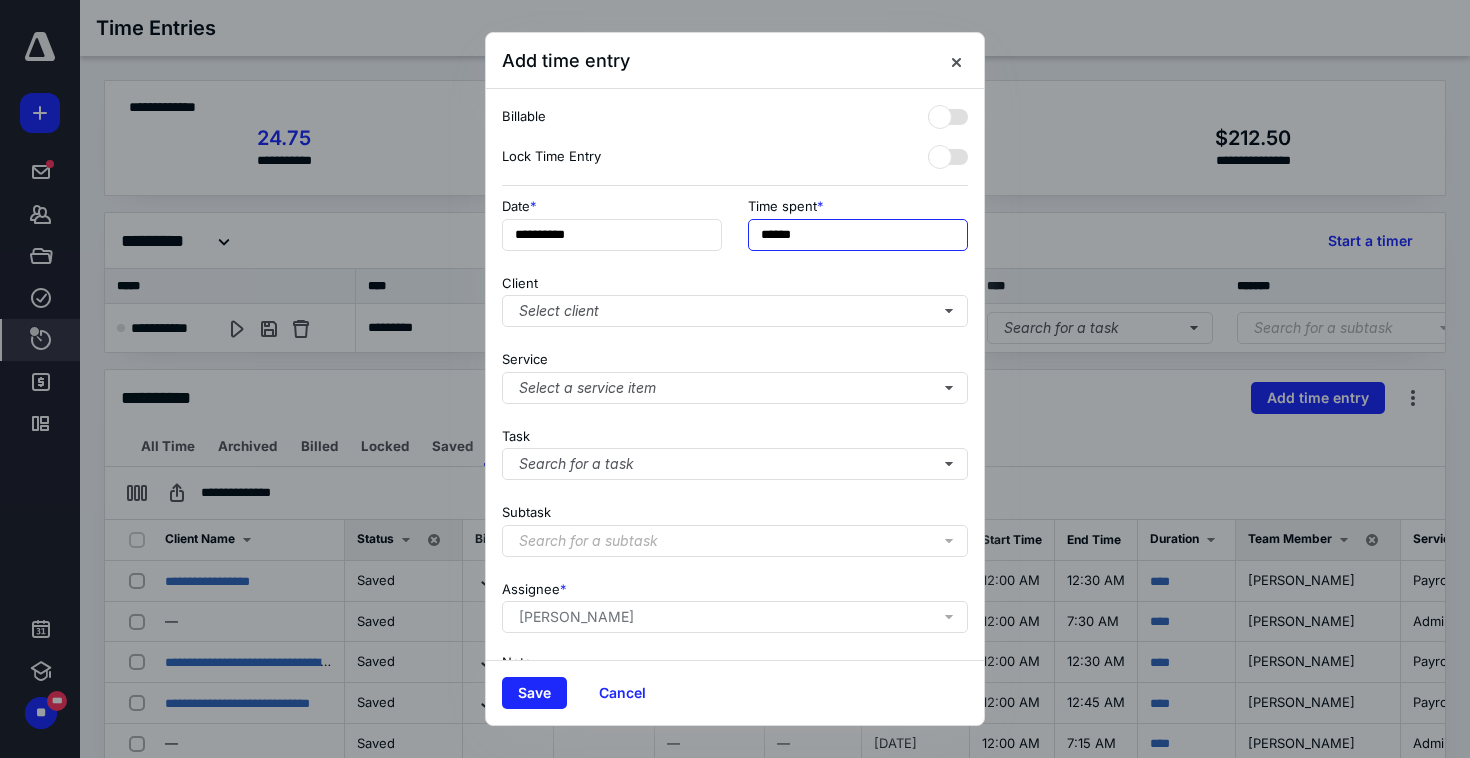 drag, startPoint x: 766, startPoint y: 235, endPoint x: 731, endPoint y: 235, distance: 35 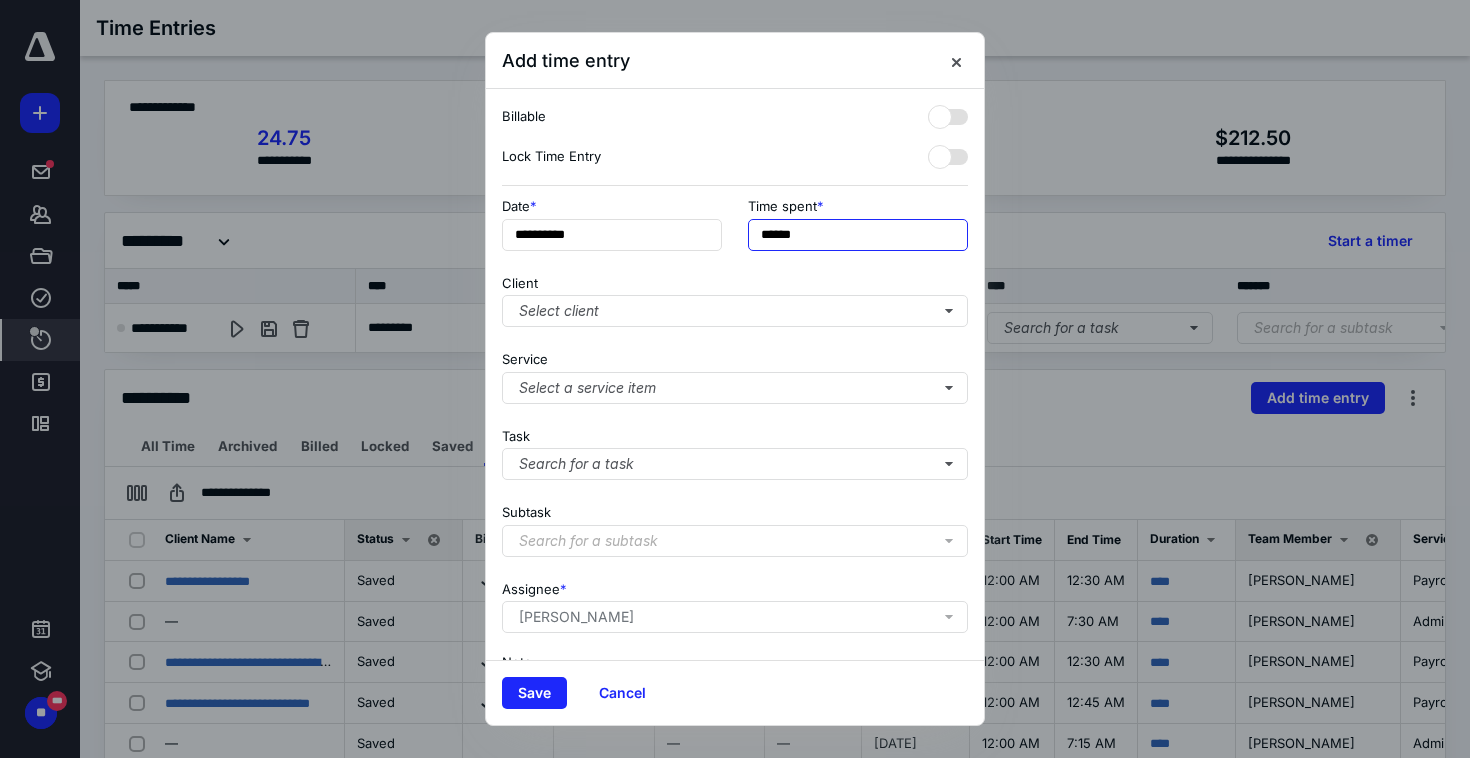 drag, startPoint x: 792, startPoint y: 235, endPoint x: 779, endPoint y: 234, distance: 13.038404 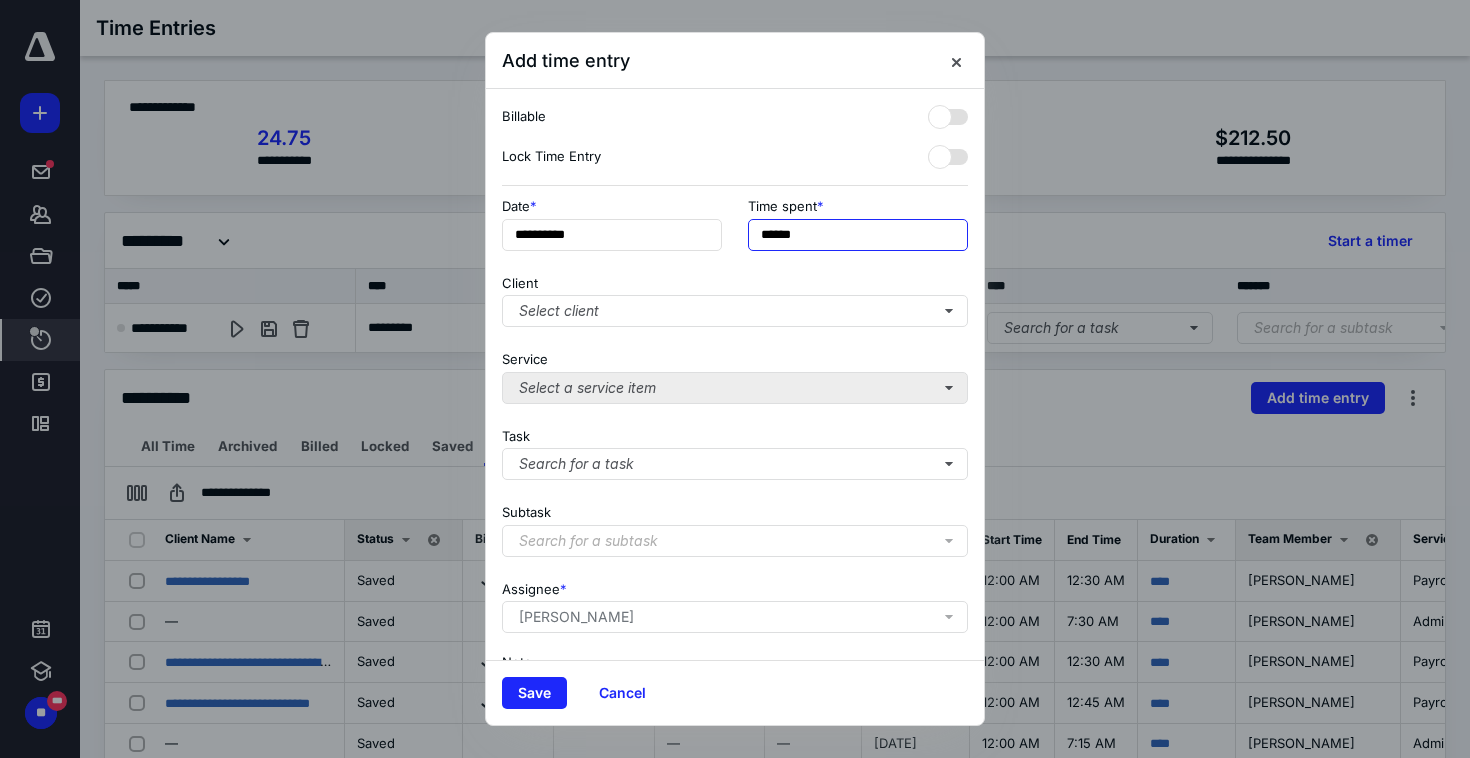 type on "******" 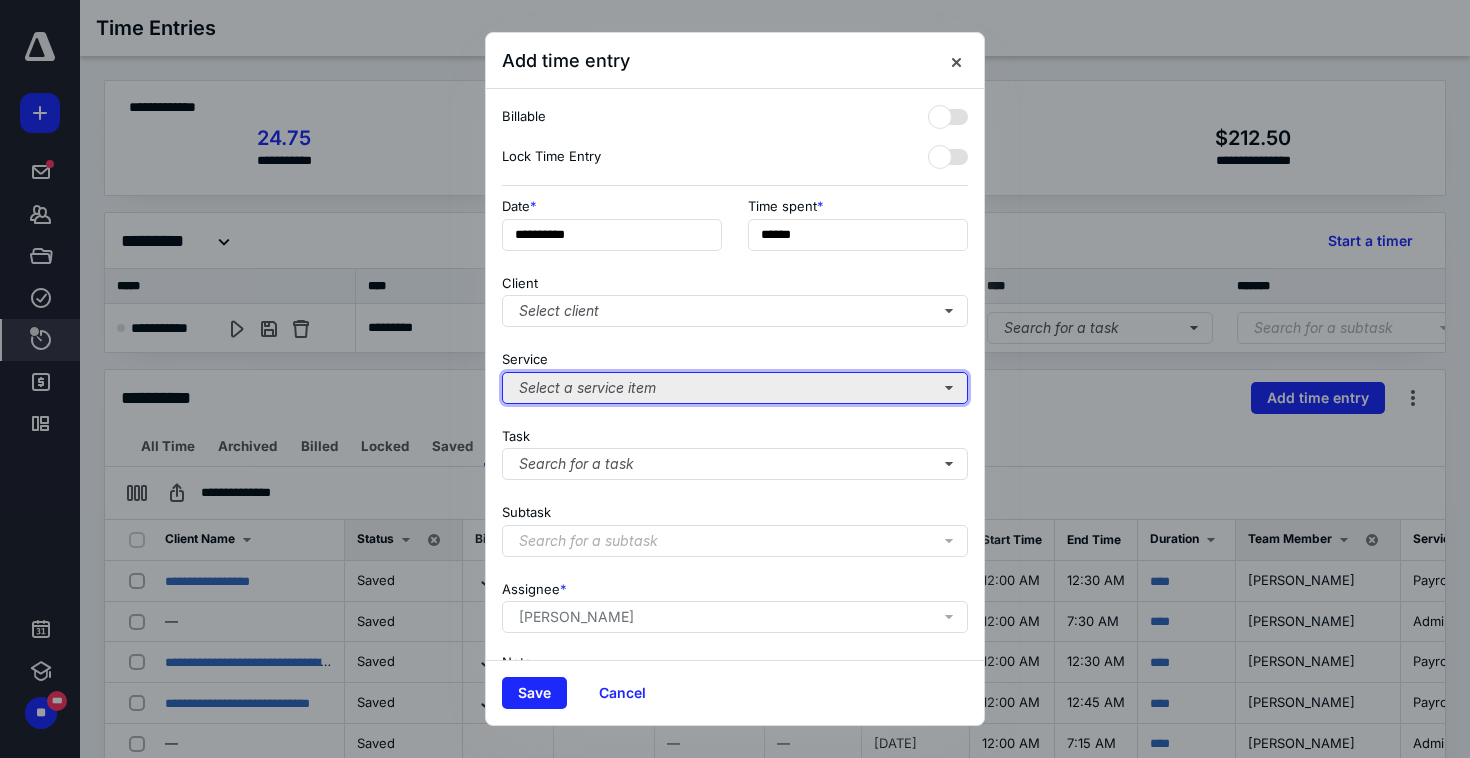 click on "Select a service item" at bounding box center [735, 388] 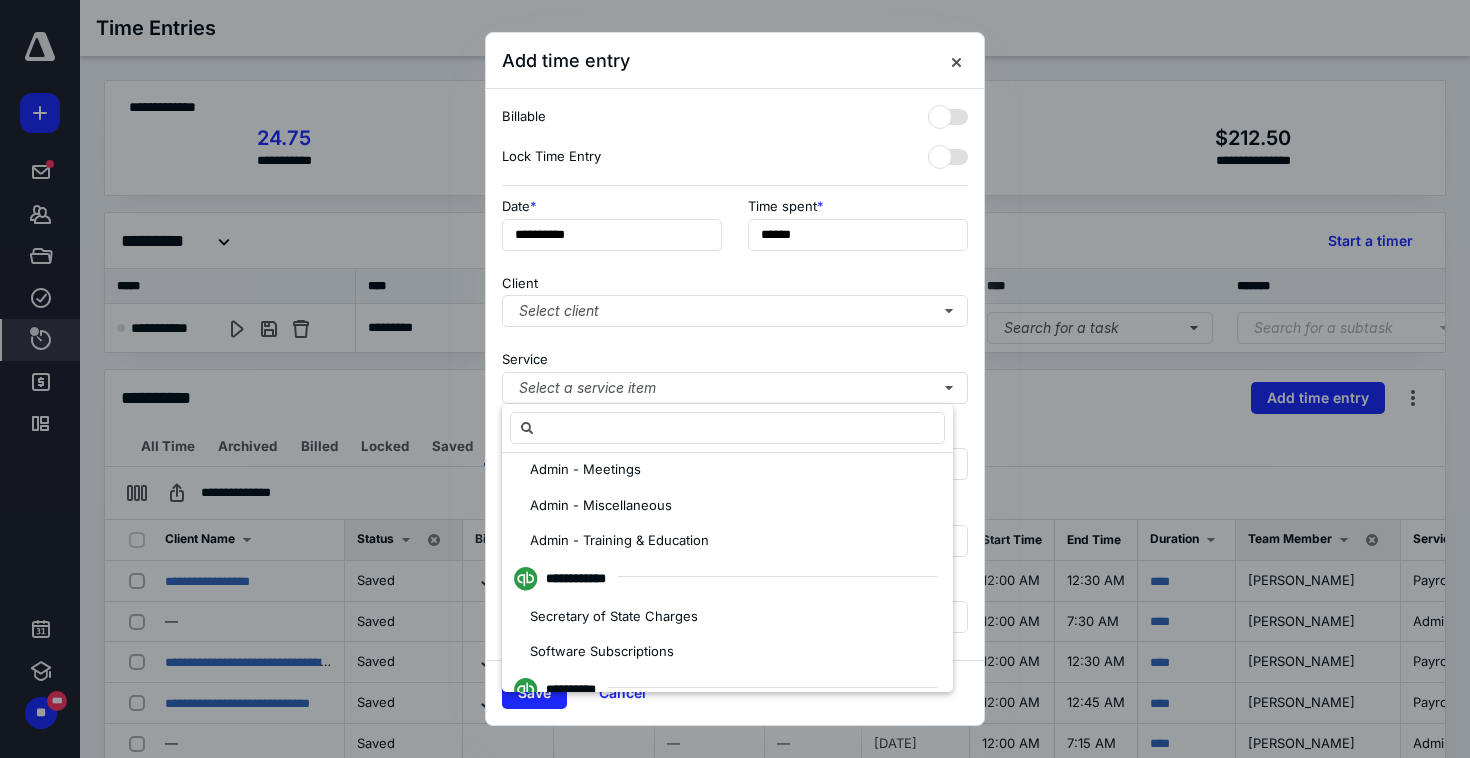 scroll, scrollTop: 769, scrollLeft: 0, axis: vertical 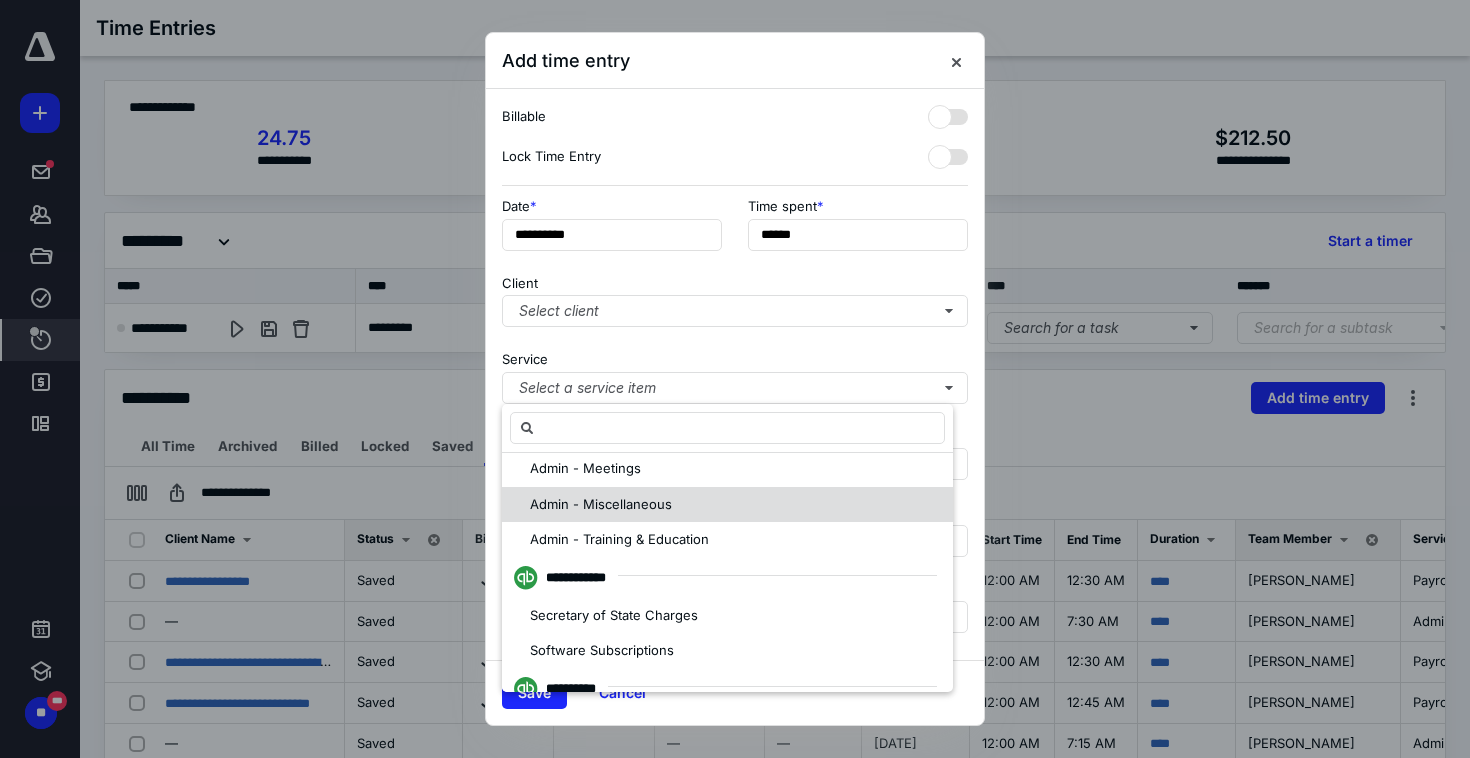 click on "Admin - Miscellaneous" at bounding box center [601, 504] 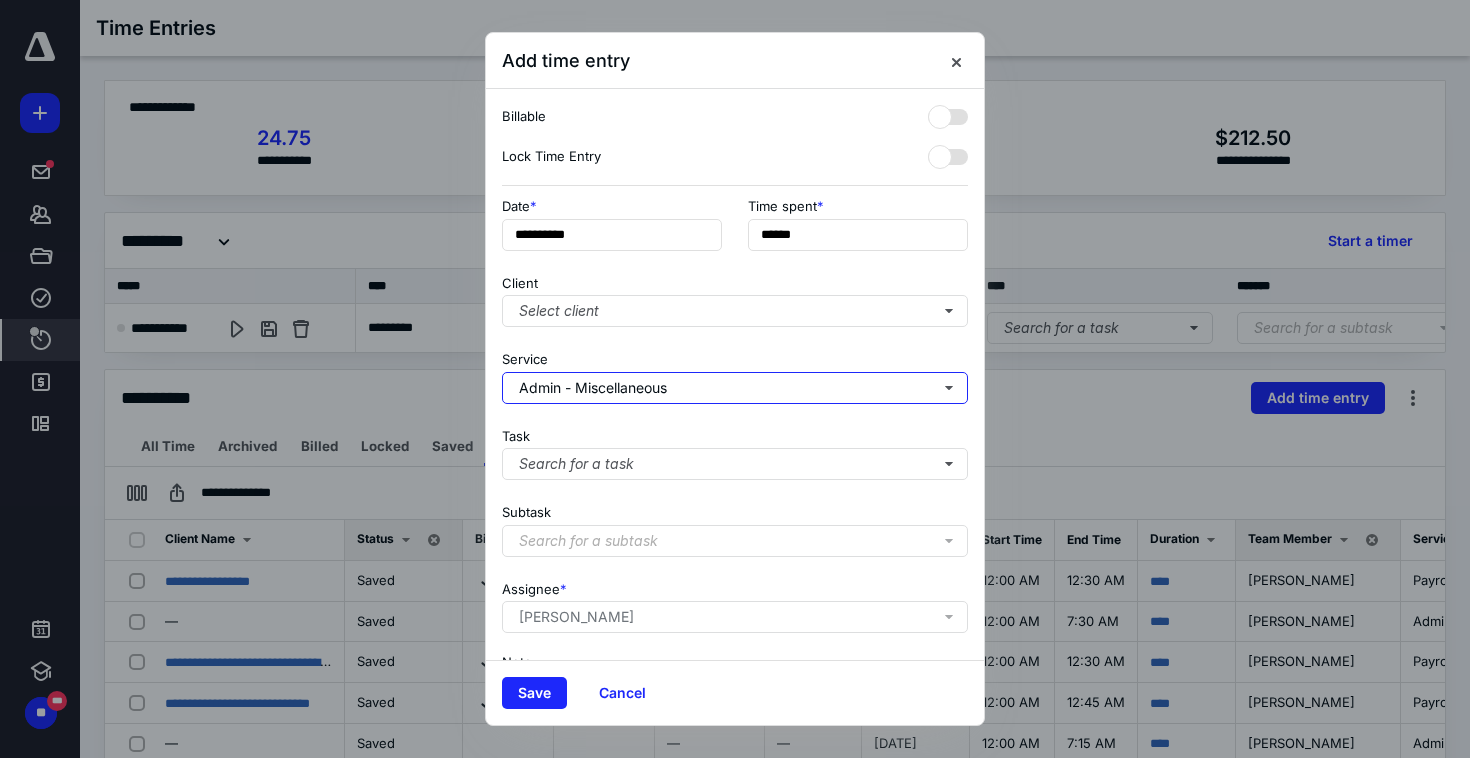 scroll, scrollTop: 0, scrollLeft: 0, axis: both 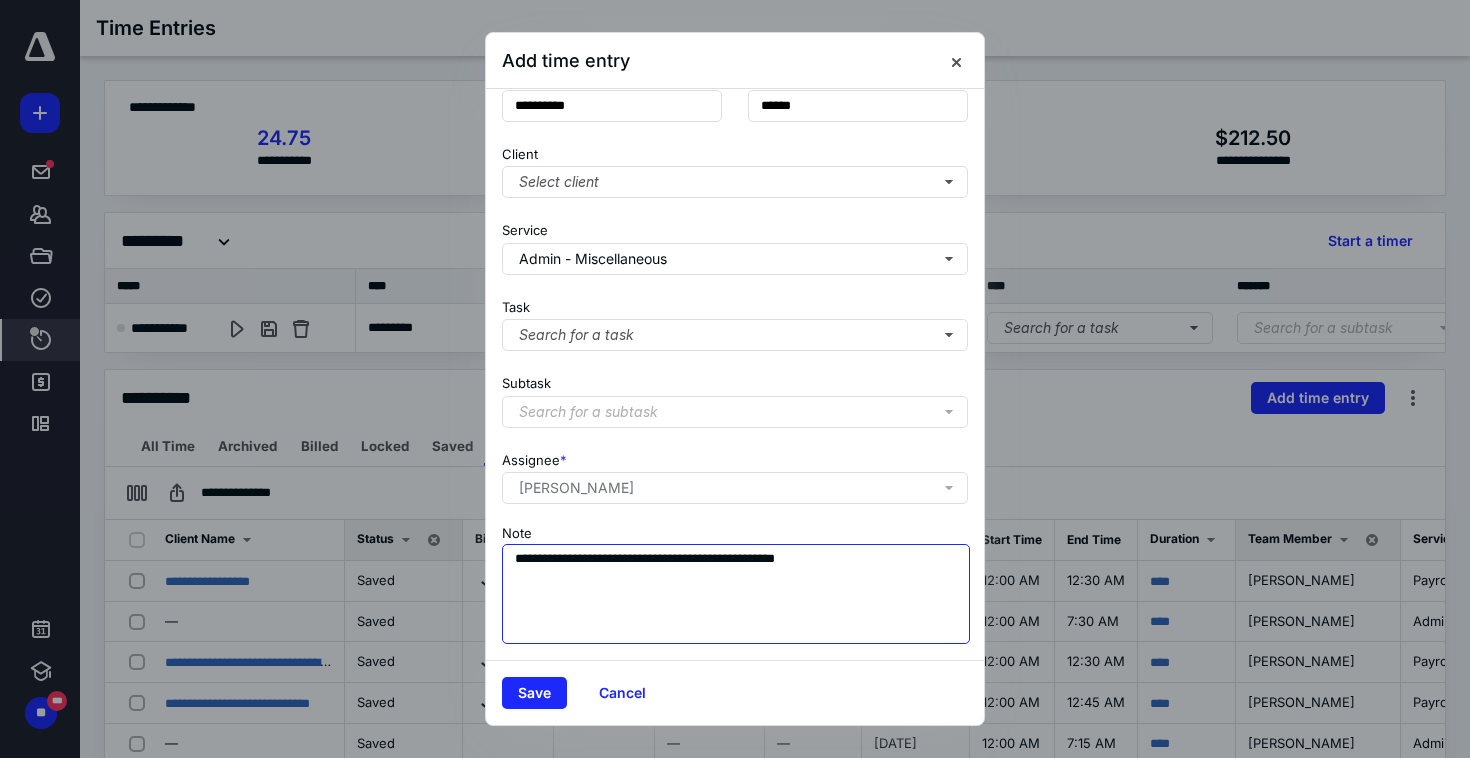 click on "**********" at bounding box center [736, 594] 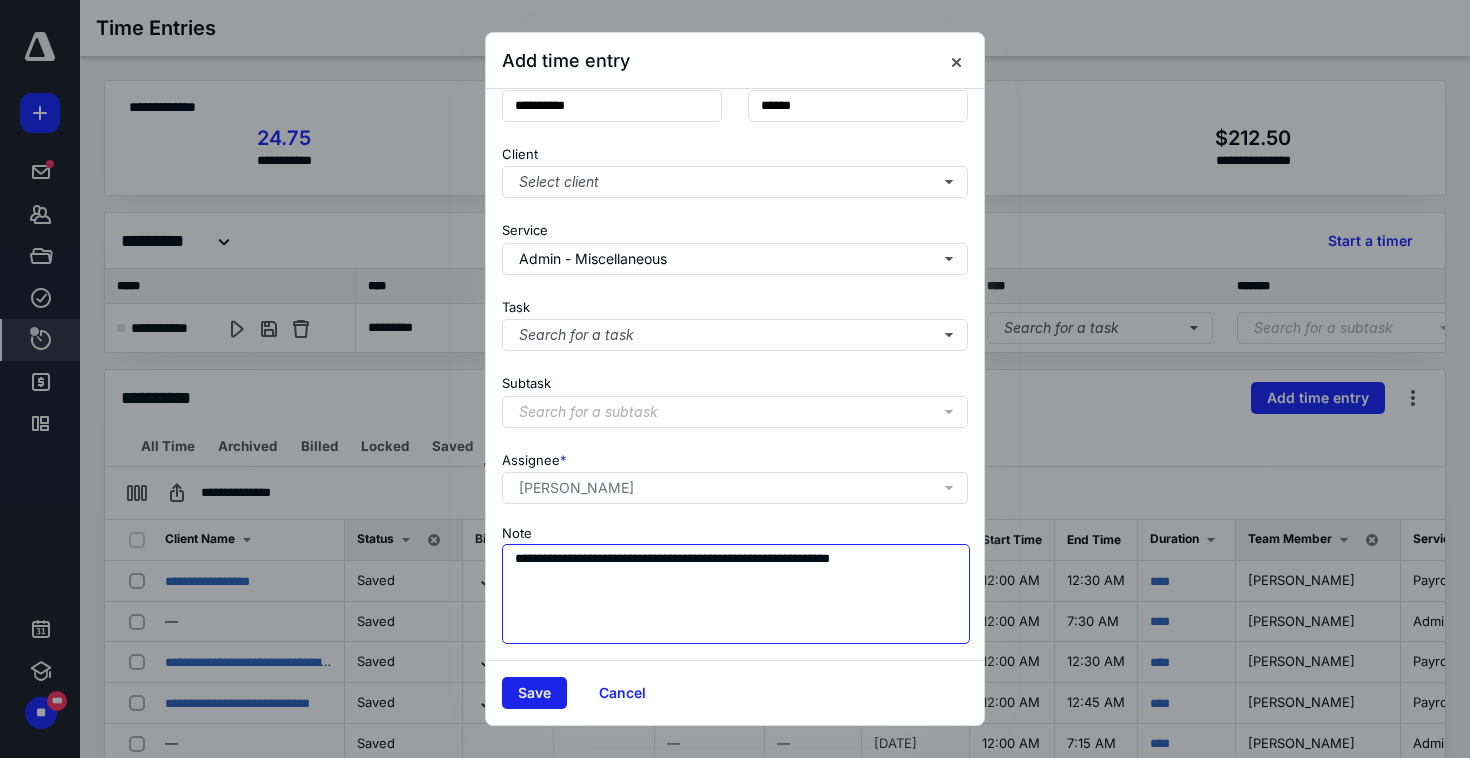 type on "**********" 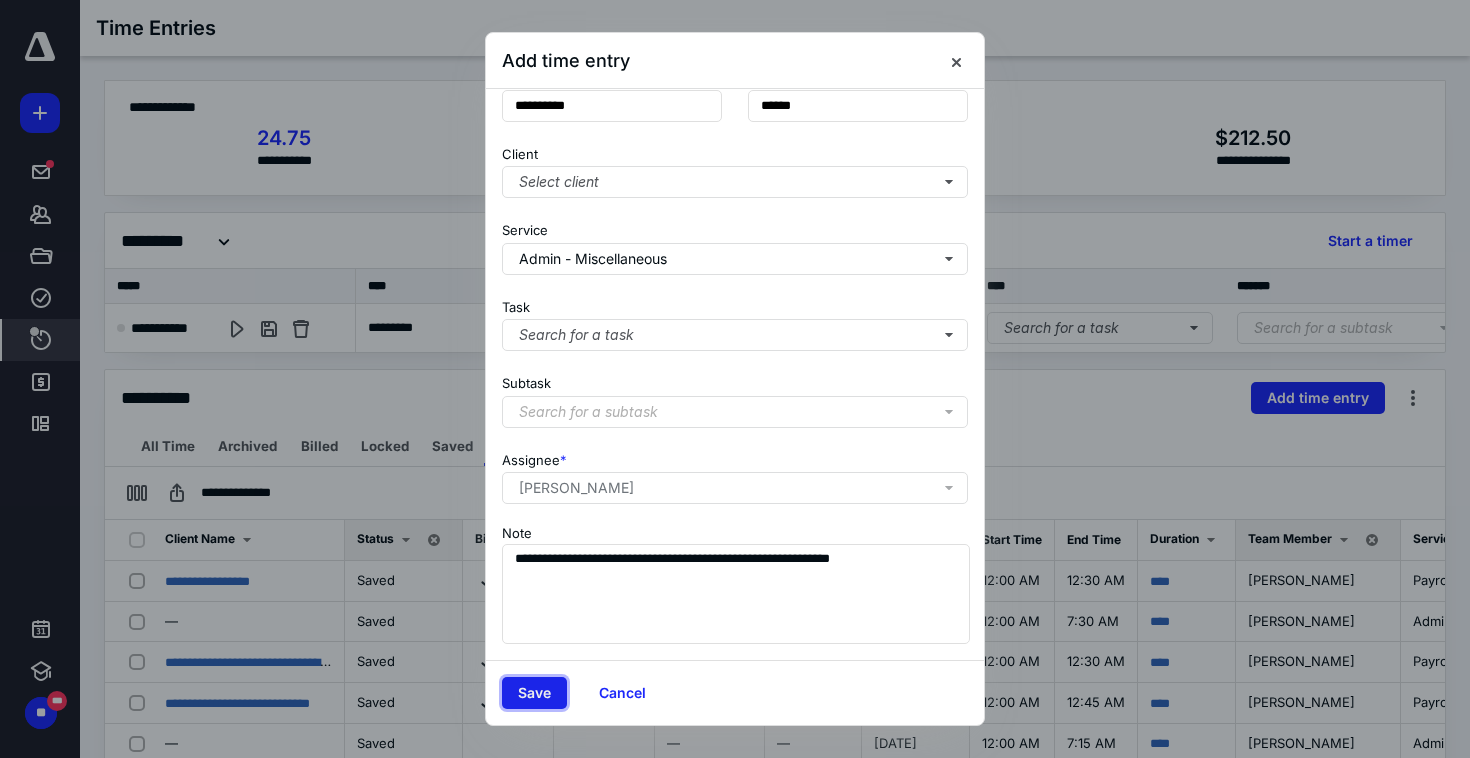 click on "Save" at bounding box center [534, 693] 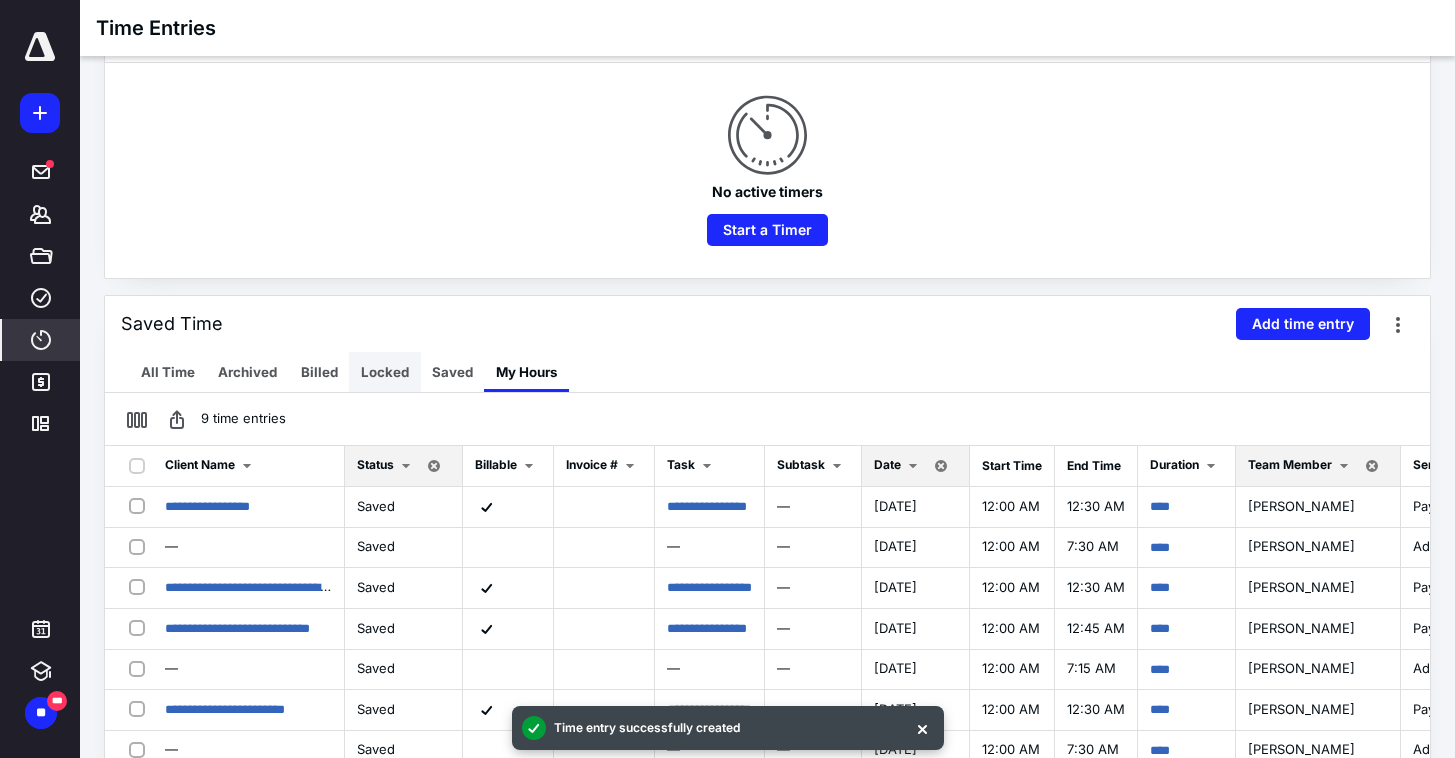 scroll, scrollTop: 445, scrollLeft: 0, axis: vertical 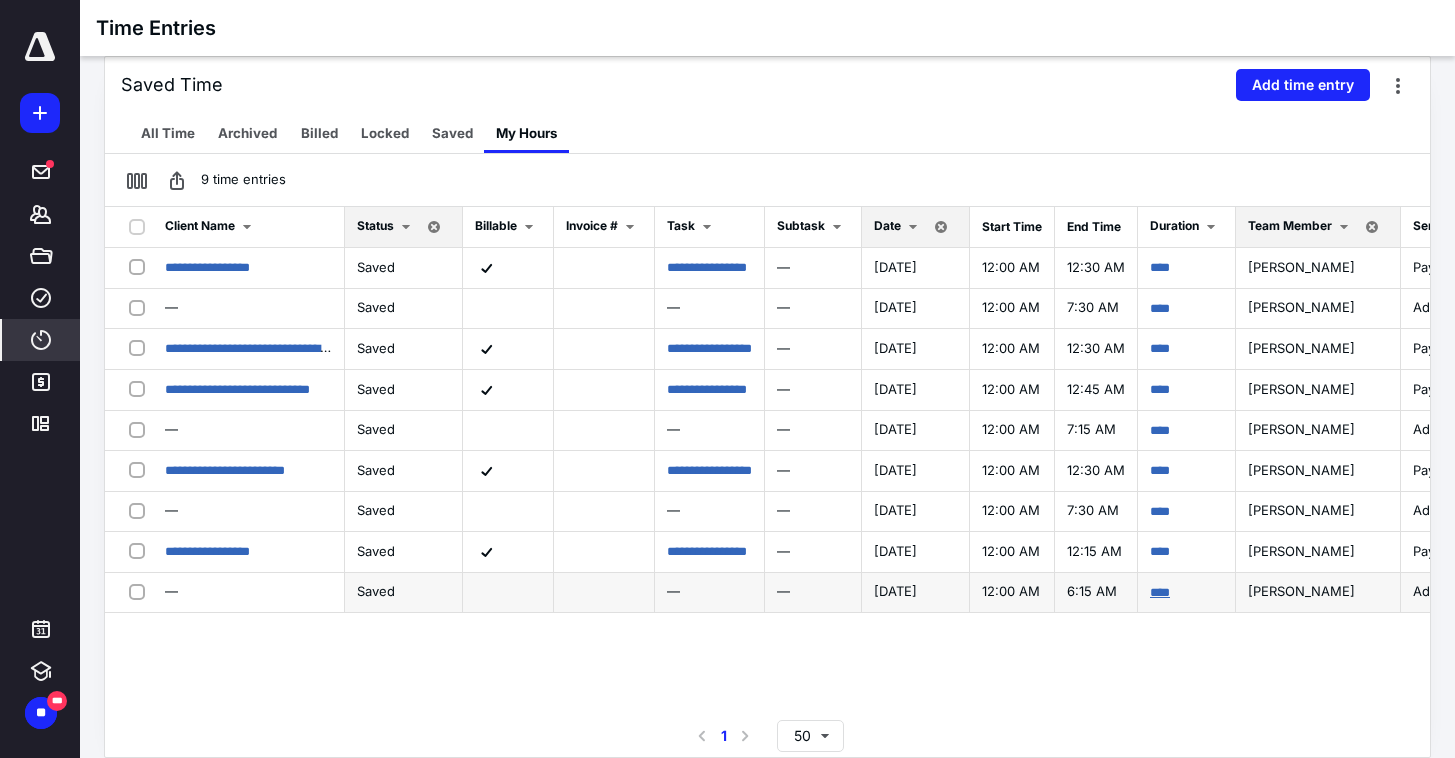 click on "****" at bounding box center [1160, 592] 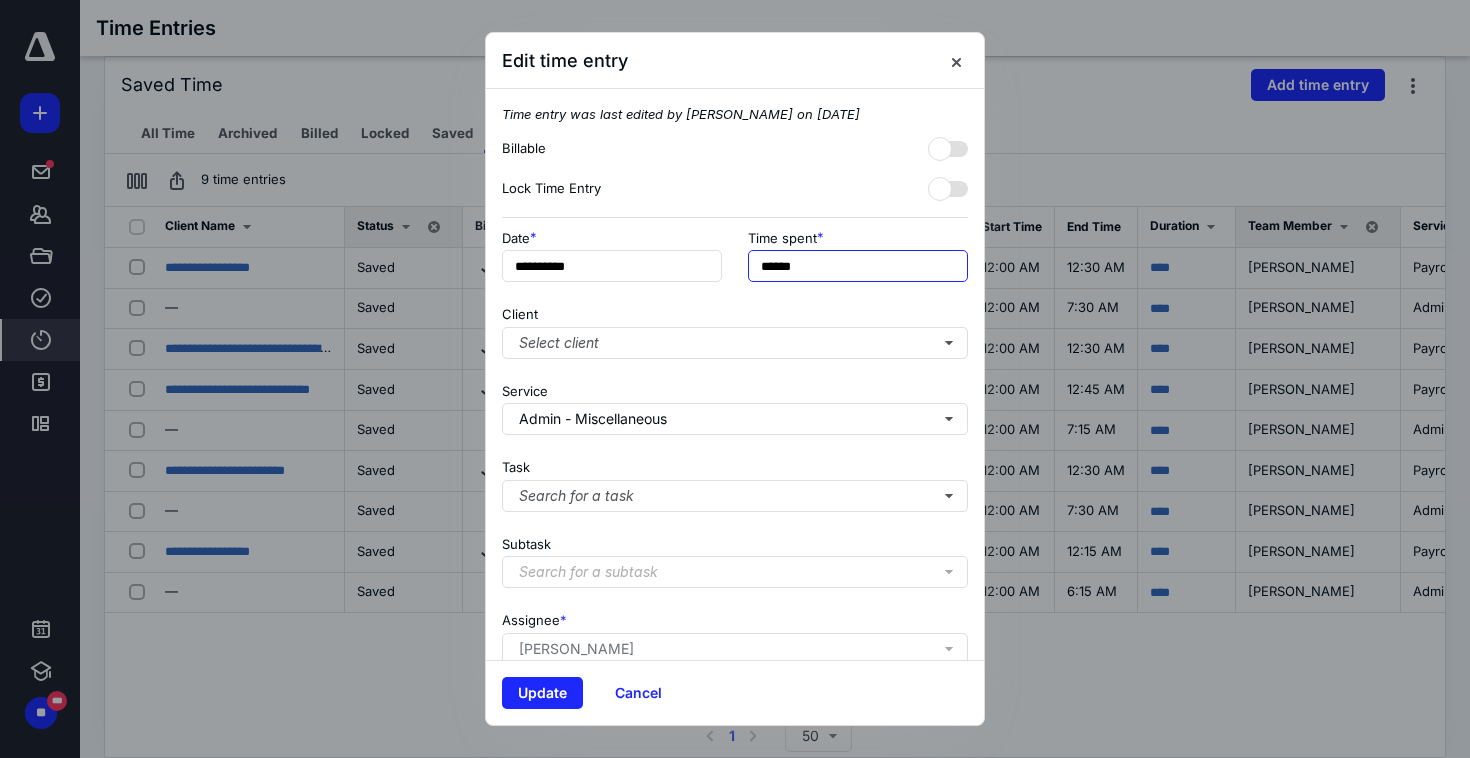 drag, startPoint x: 764, startPoint y: 264, endPoint x: 740, endPoint y: 264, distance: 24 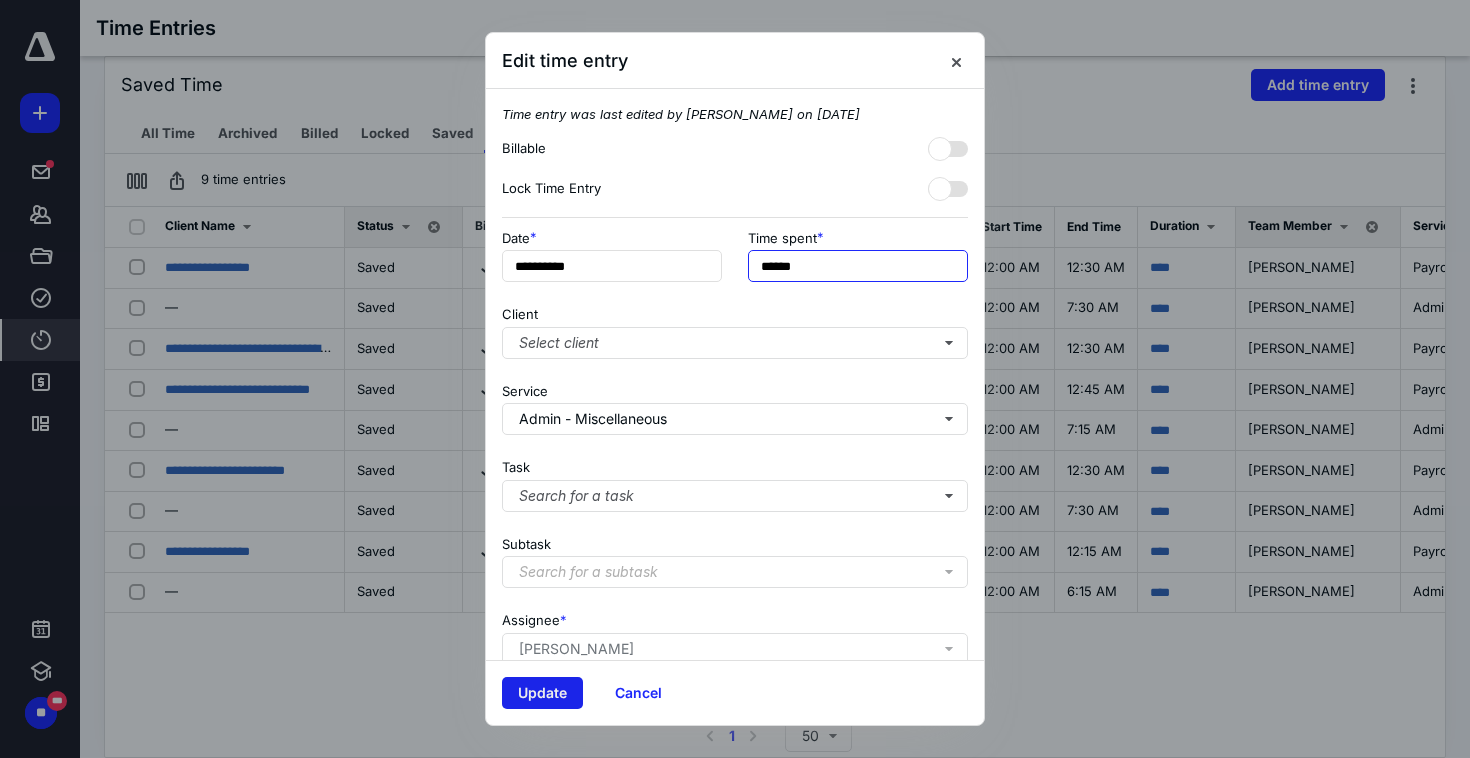 type on "******" 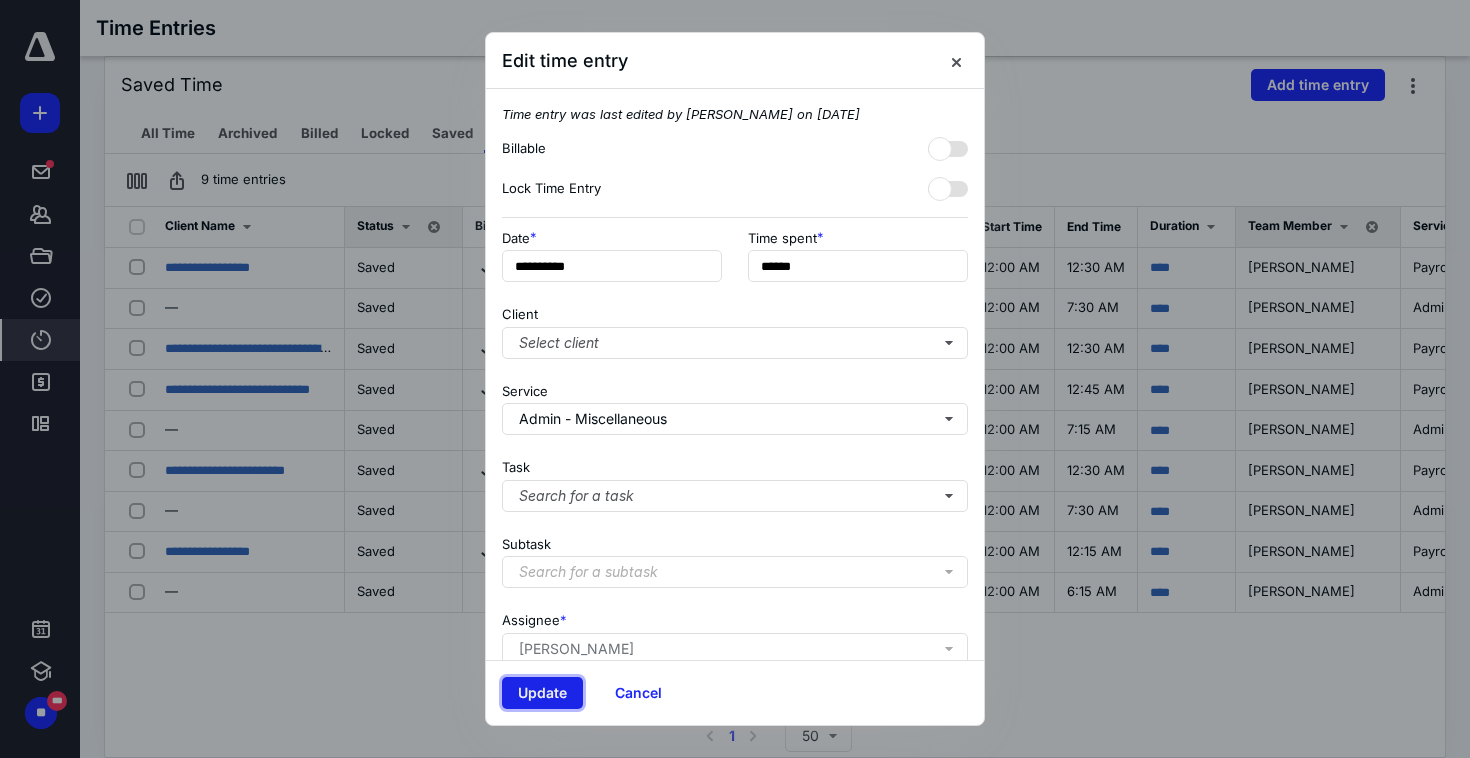 click on "Update" at bounding box center (542, 693) 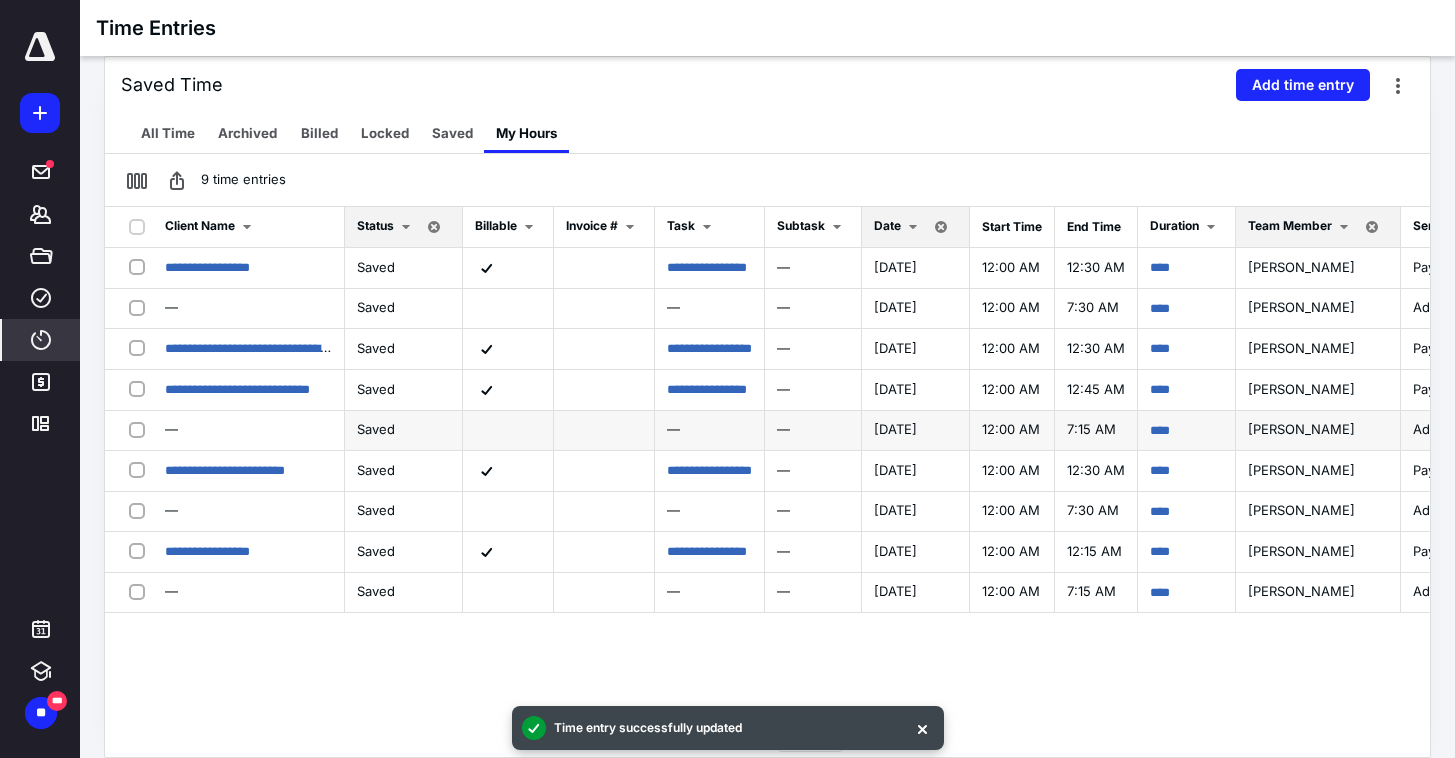 scroll, scrollTop: 0, scrollLeft: 0, axis: both 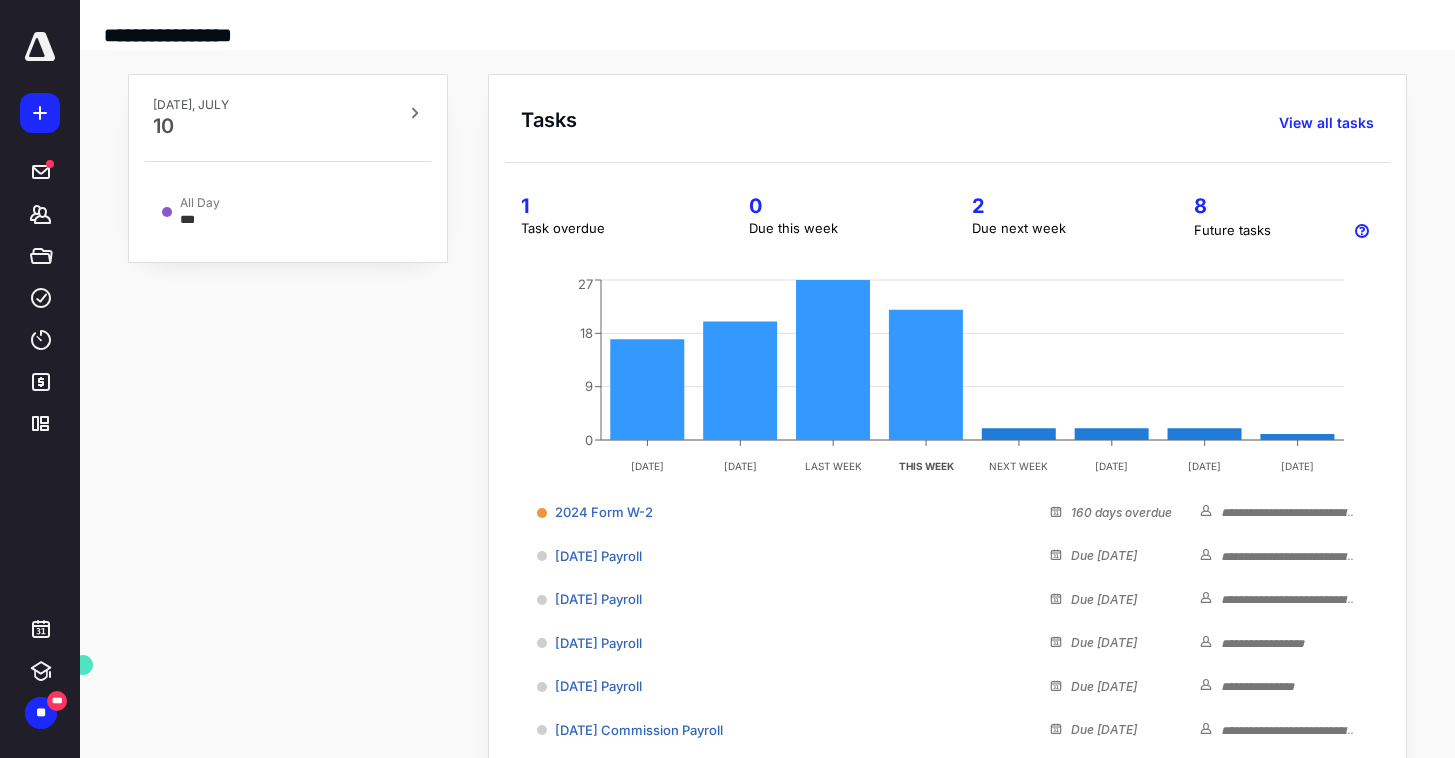 click at bounding box center [40, 47] 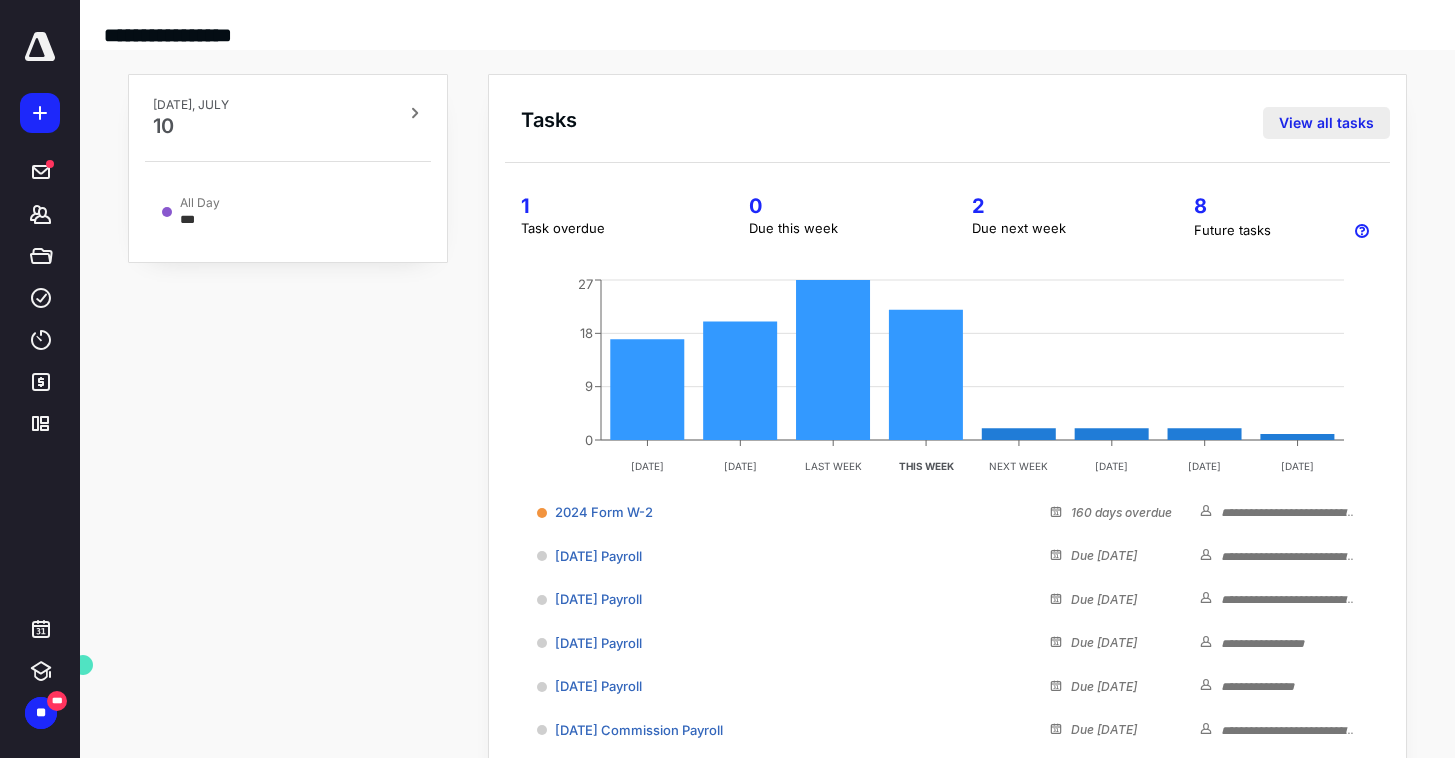 click on "View all tasks" at bounding box center [1326, 123] 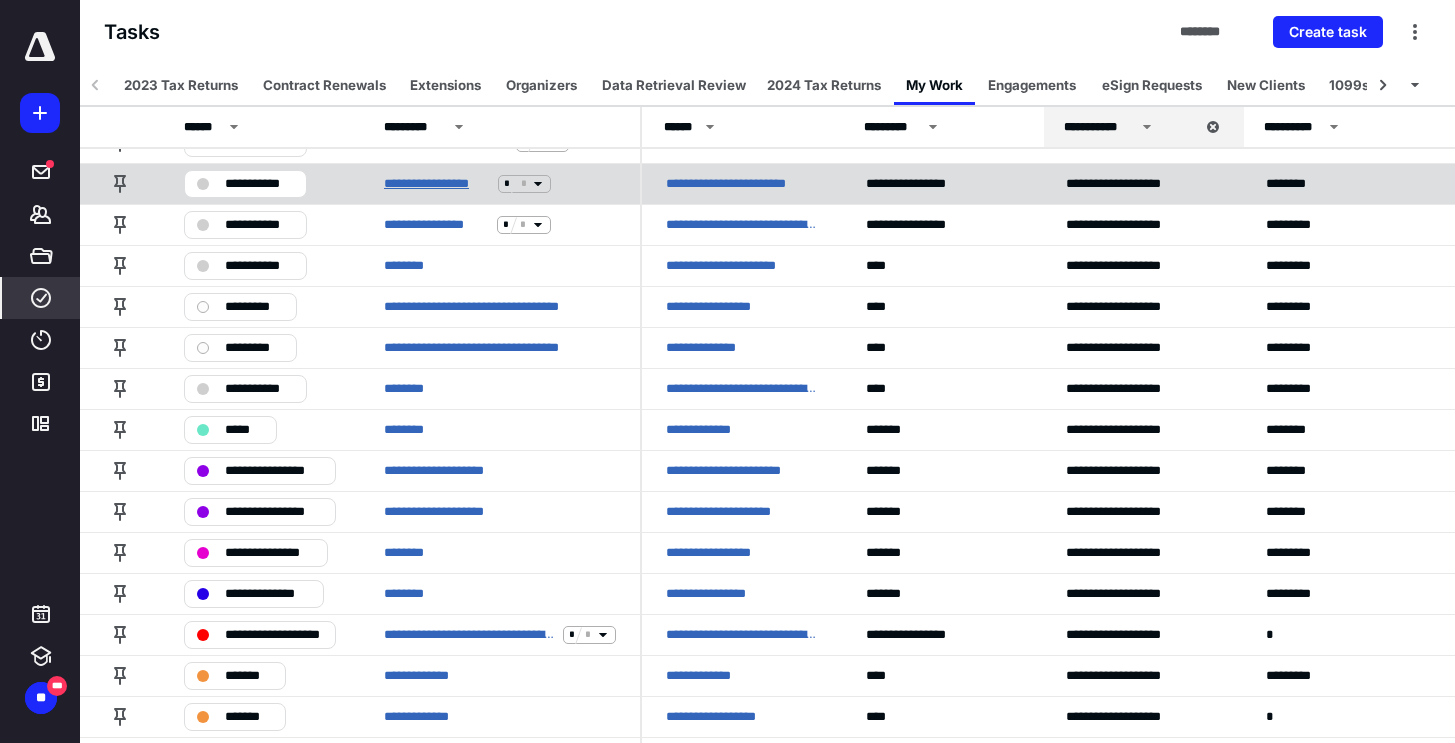 scroll, scrollTop: 455, scrollLeft: 0, axis: vertical 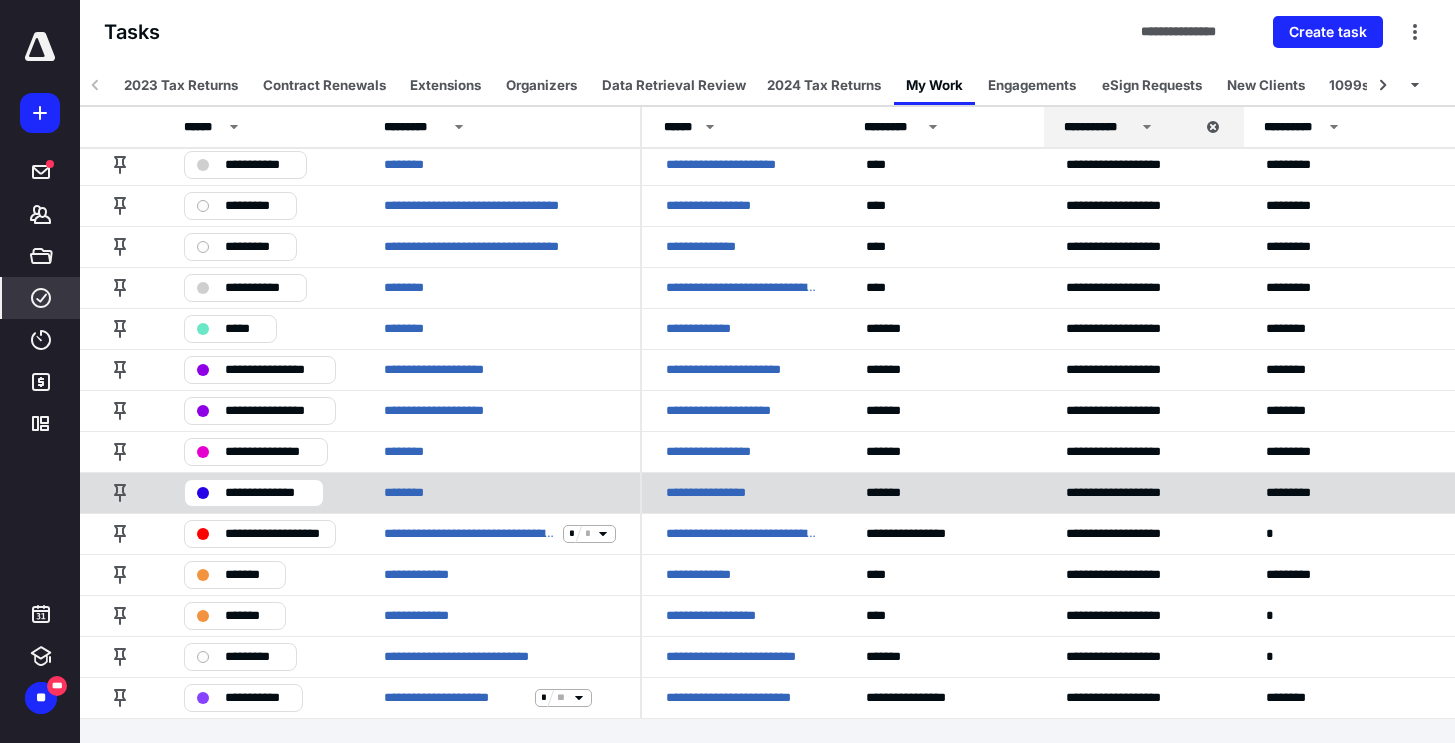 click on "**********" at bounding box center (268, 493) 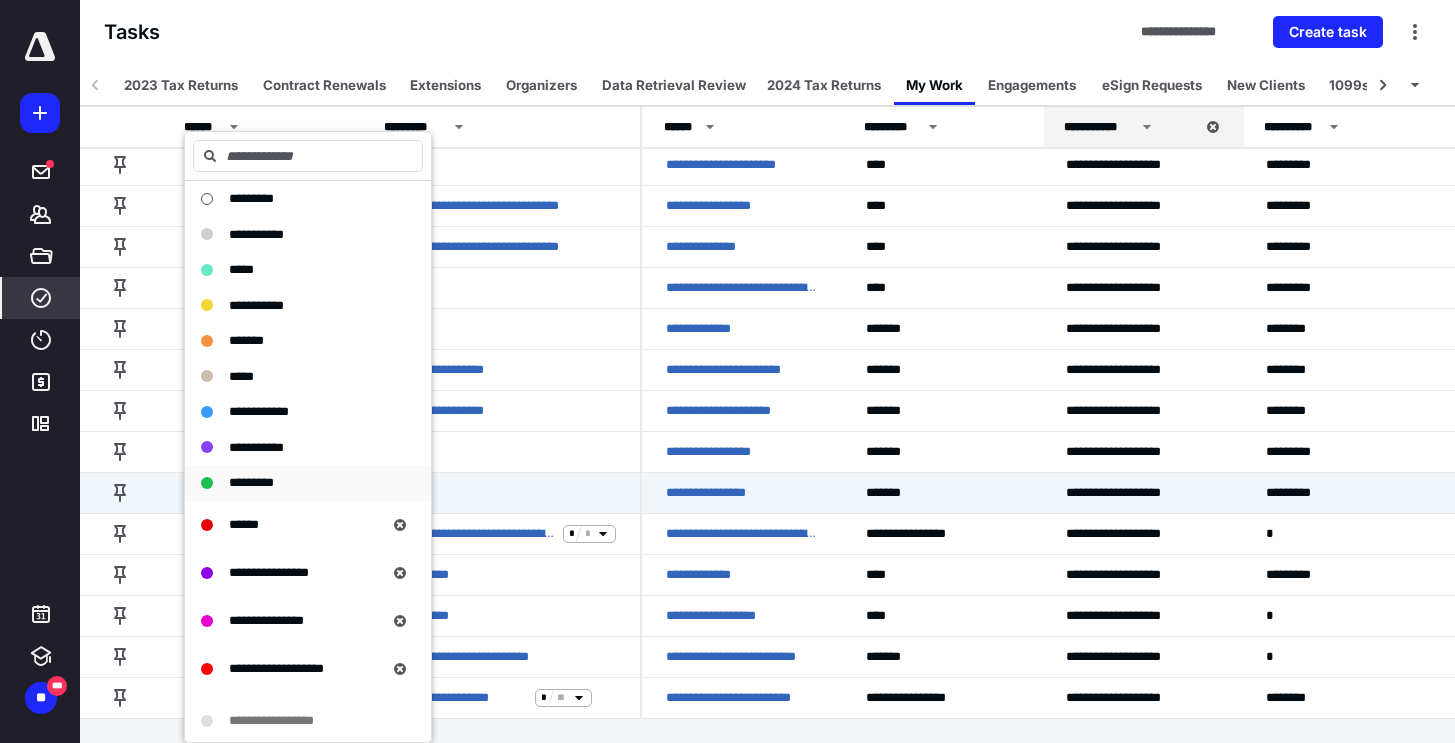 click on "*********" at bounding box center [251, 482] 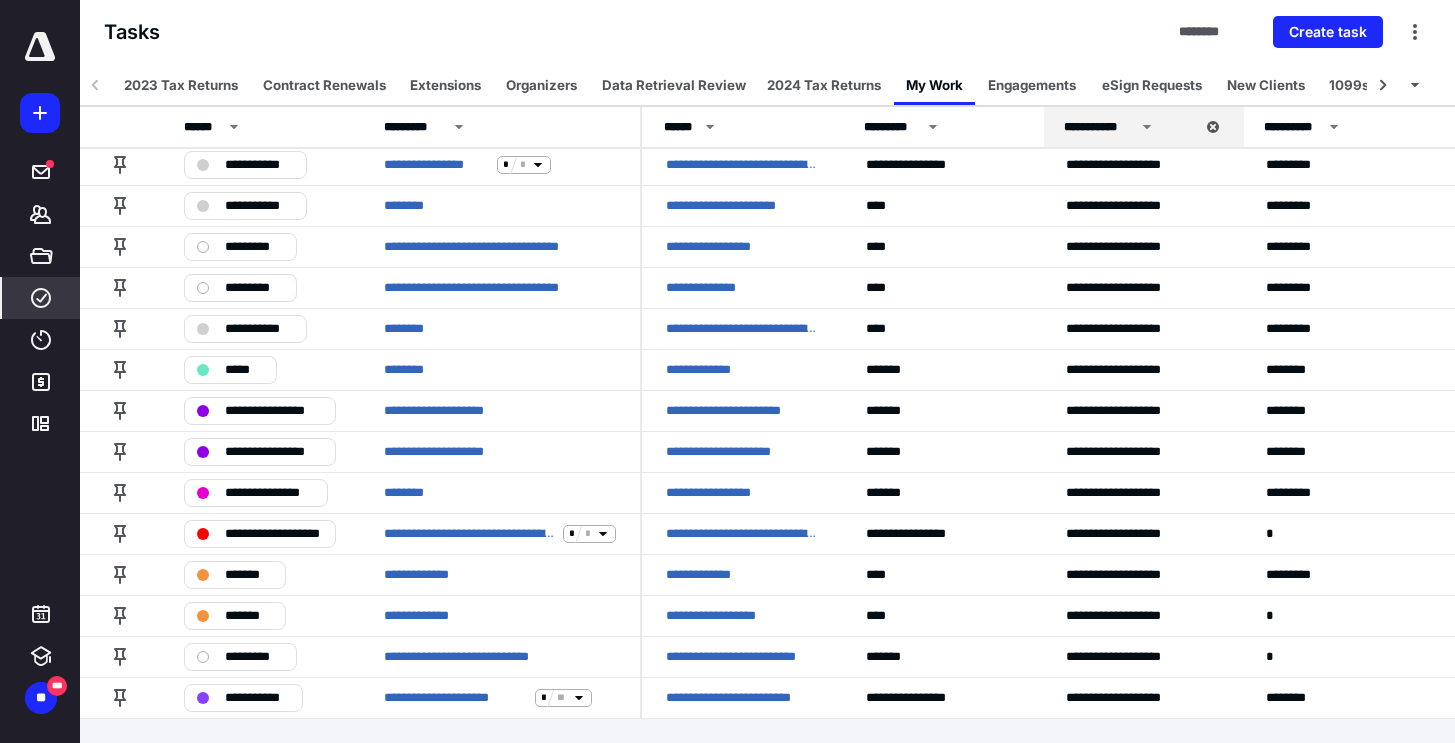 scroll, scrollTop: 414, scrollLeft: 0, axis: vertical 